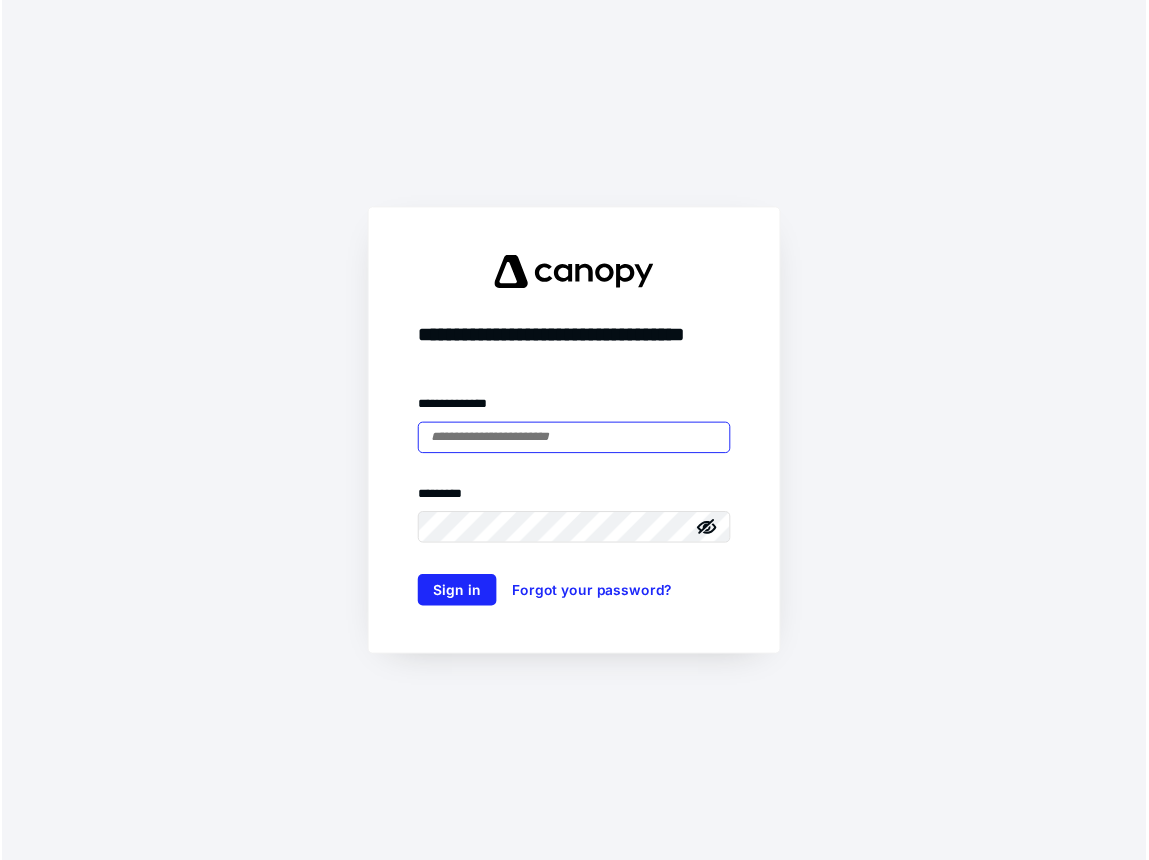 scroll, scrollTop: 0, scrollLeft: 0, axis: both 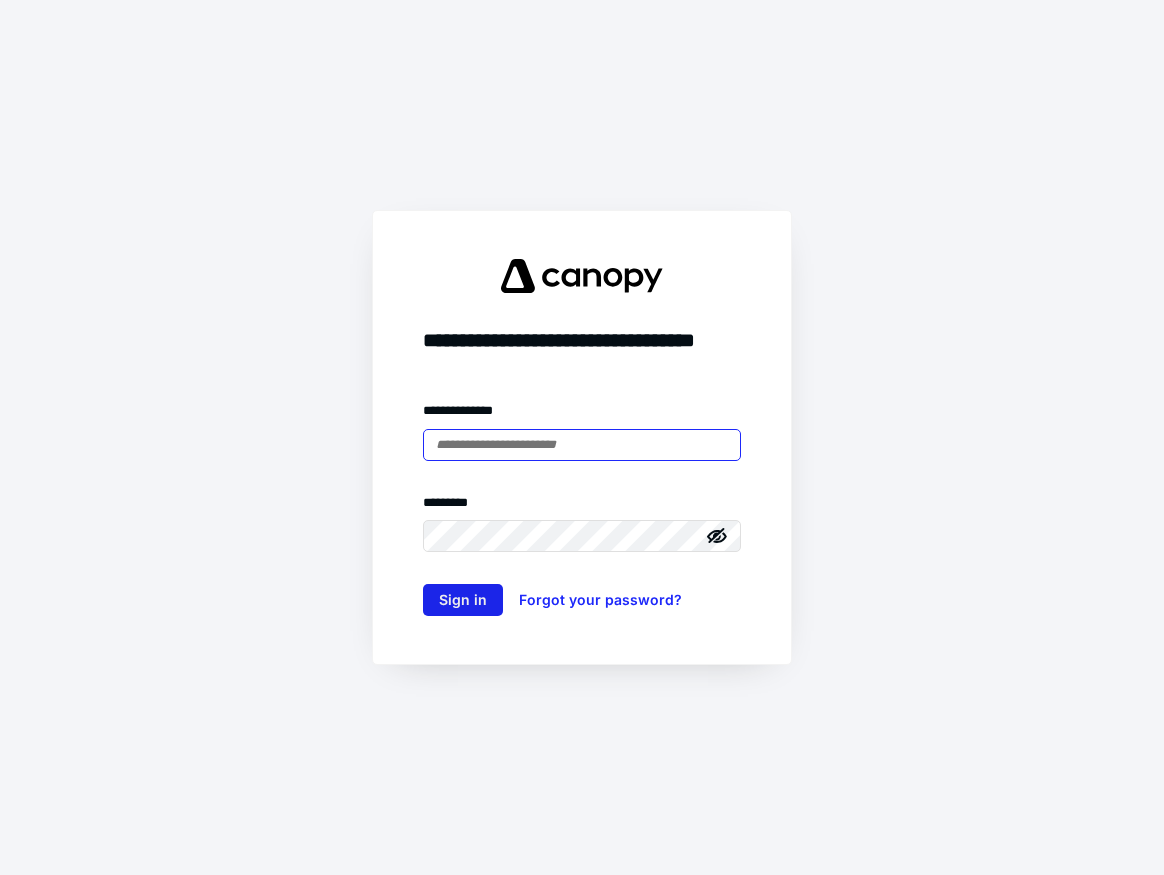 type on "**********" 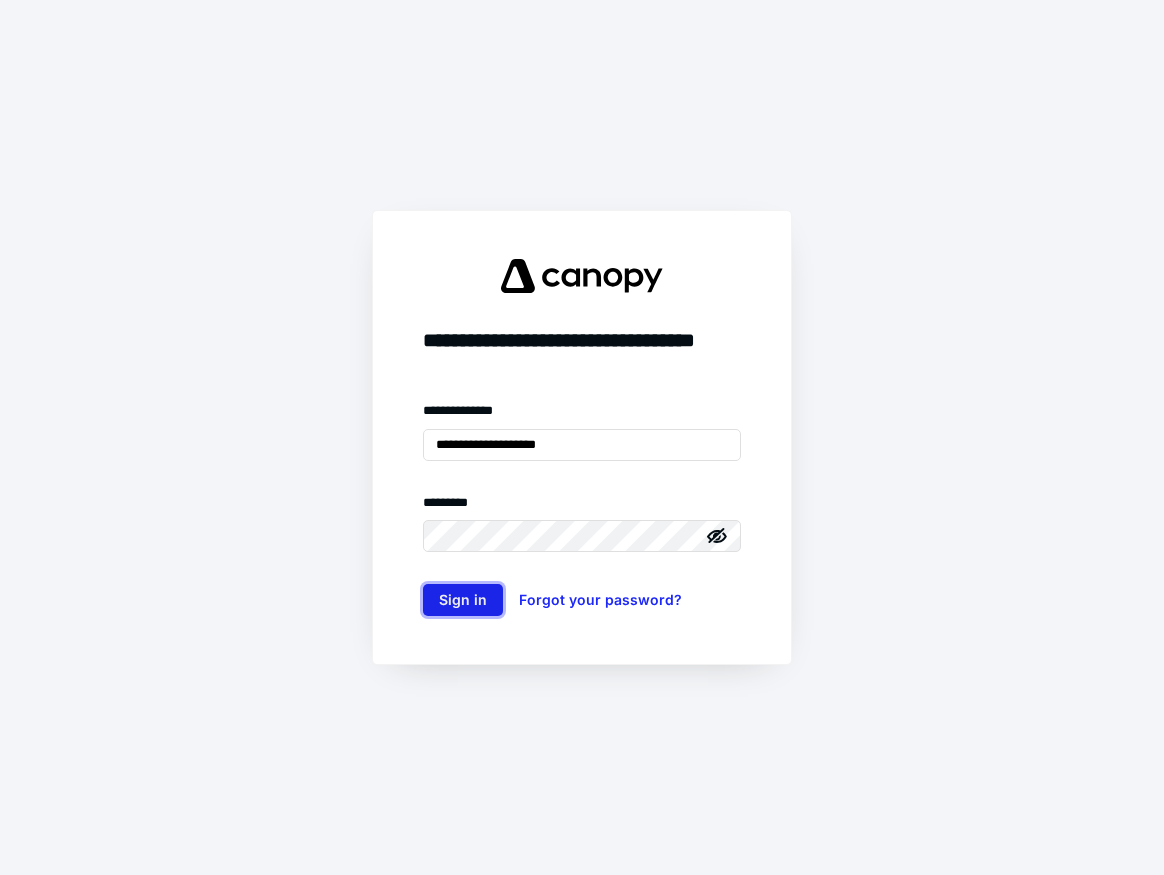 click on "Sign in" at bounding box center [463, 600] 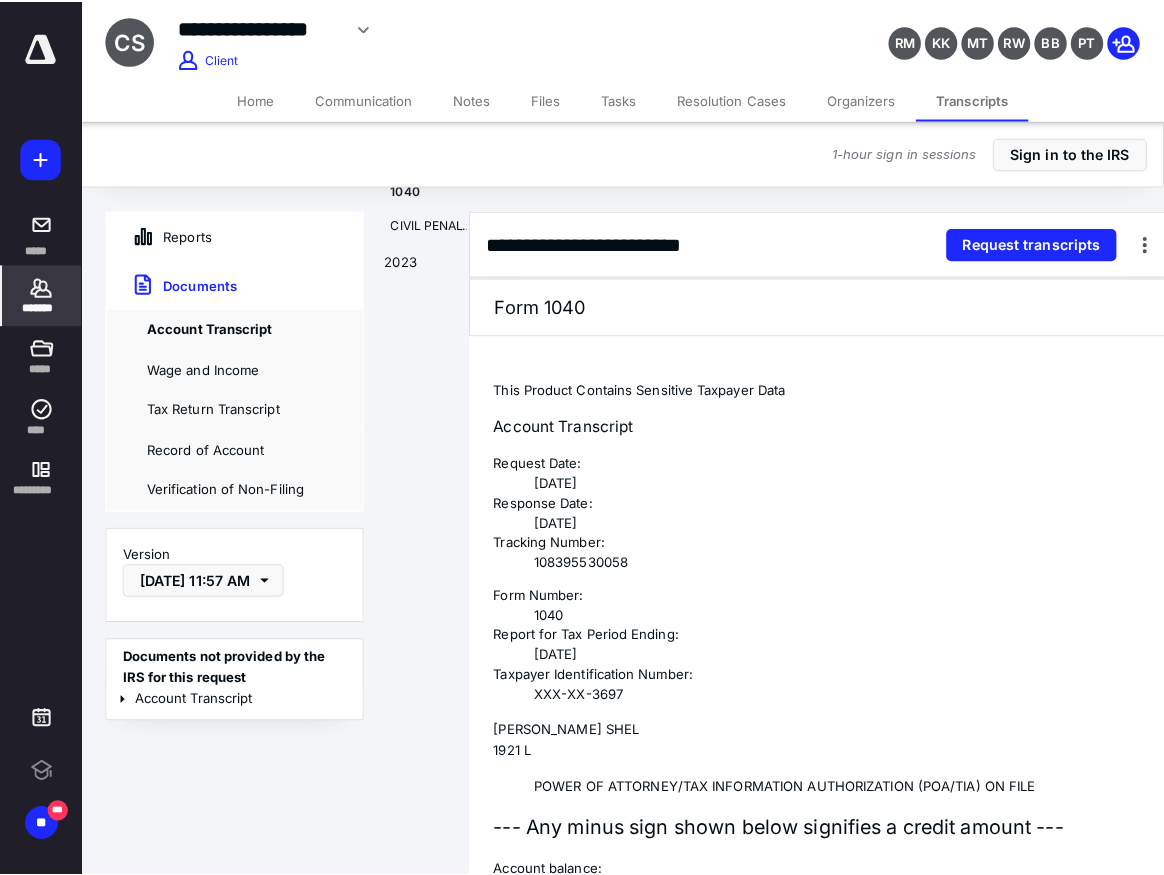 scroll, scrollTop: 0, scrollLeft: 0, axis: both 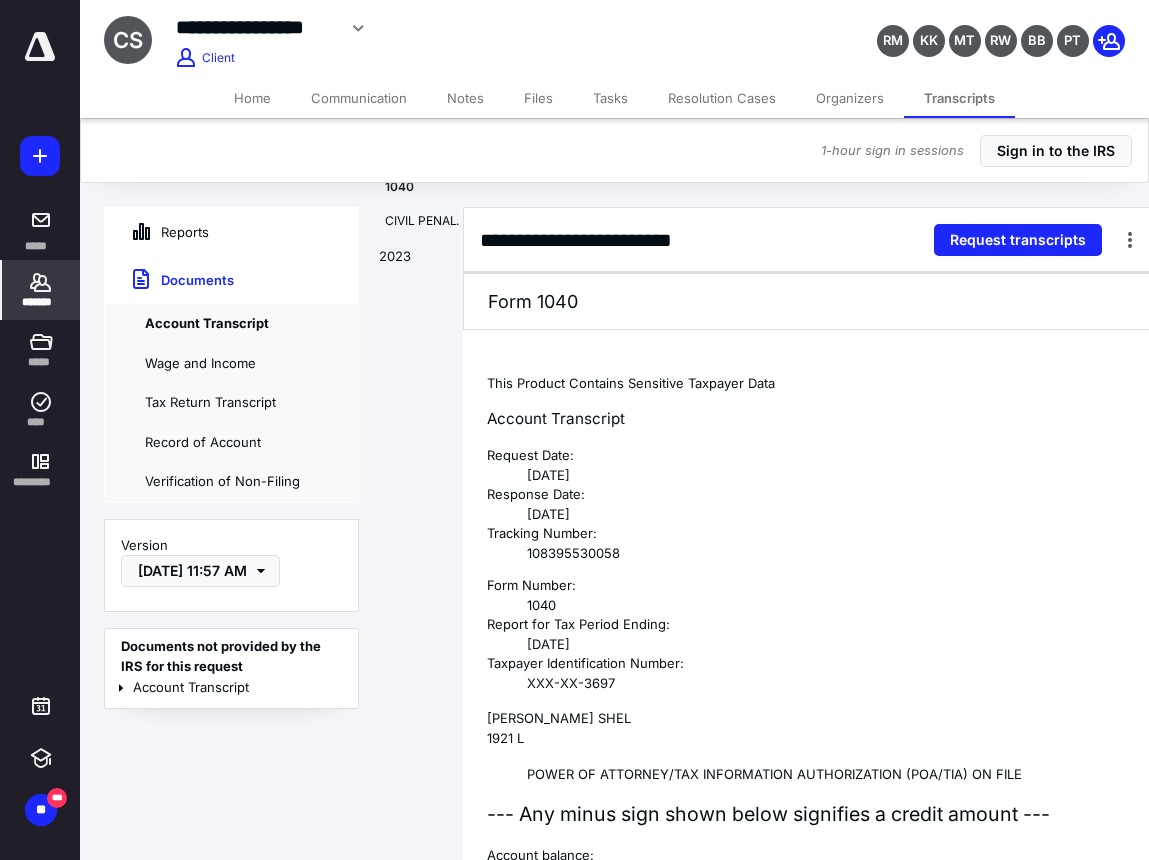 click on "**********" at bounding box center (441, 35) 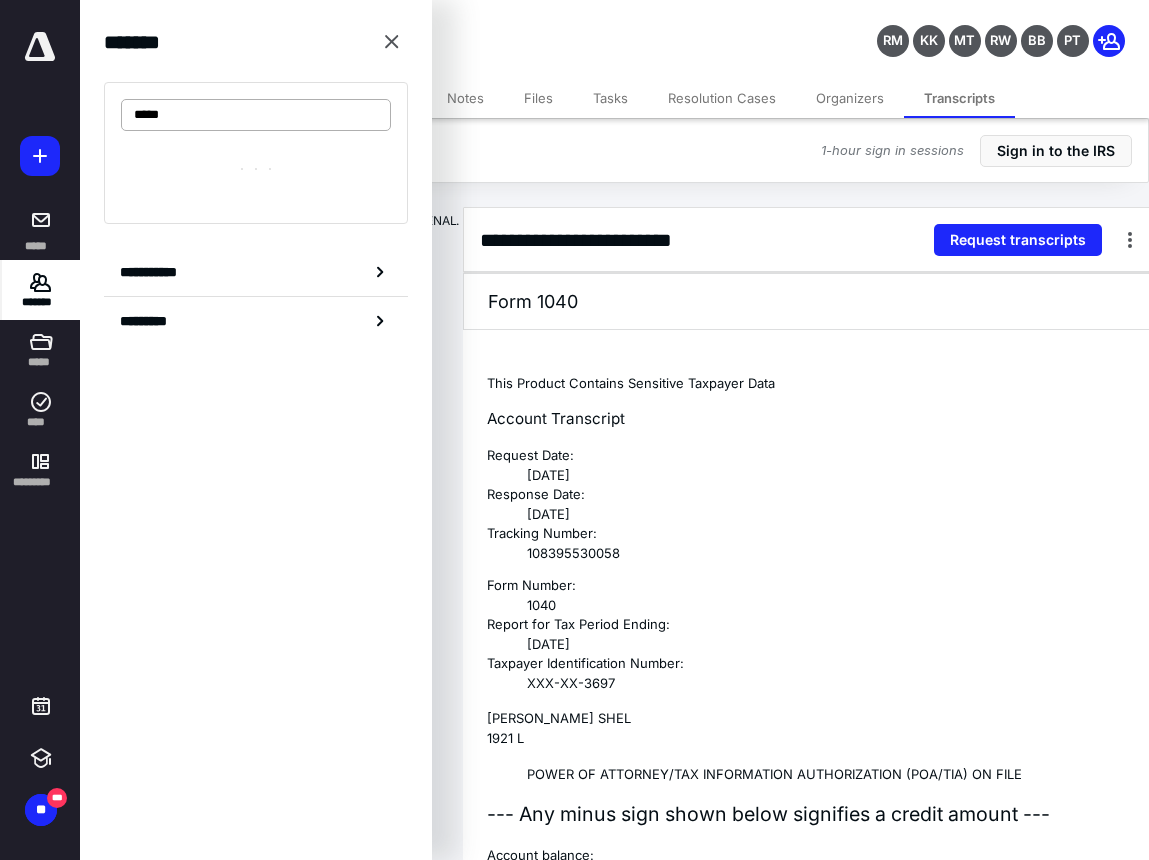 type on "******" 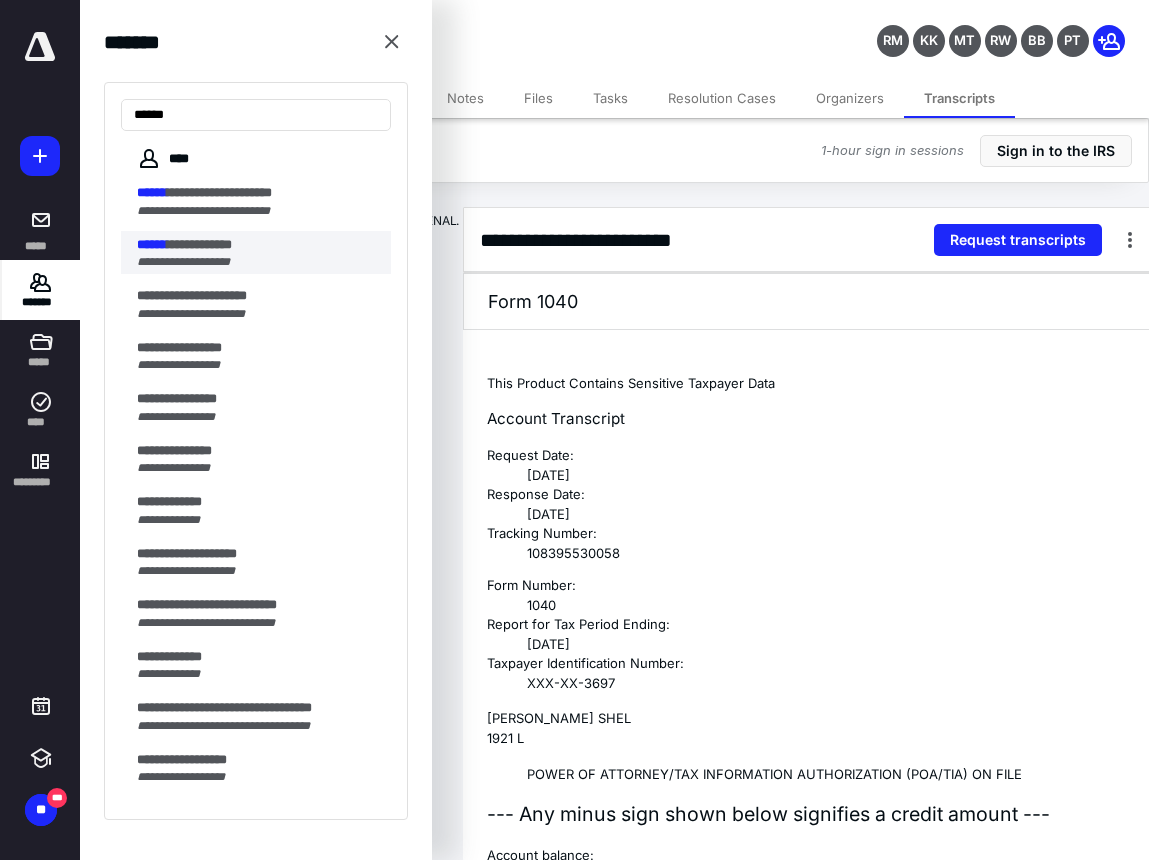 click on "**********" at bounding box center [199, 244] 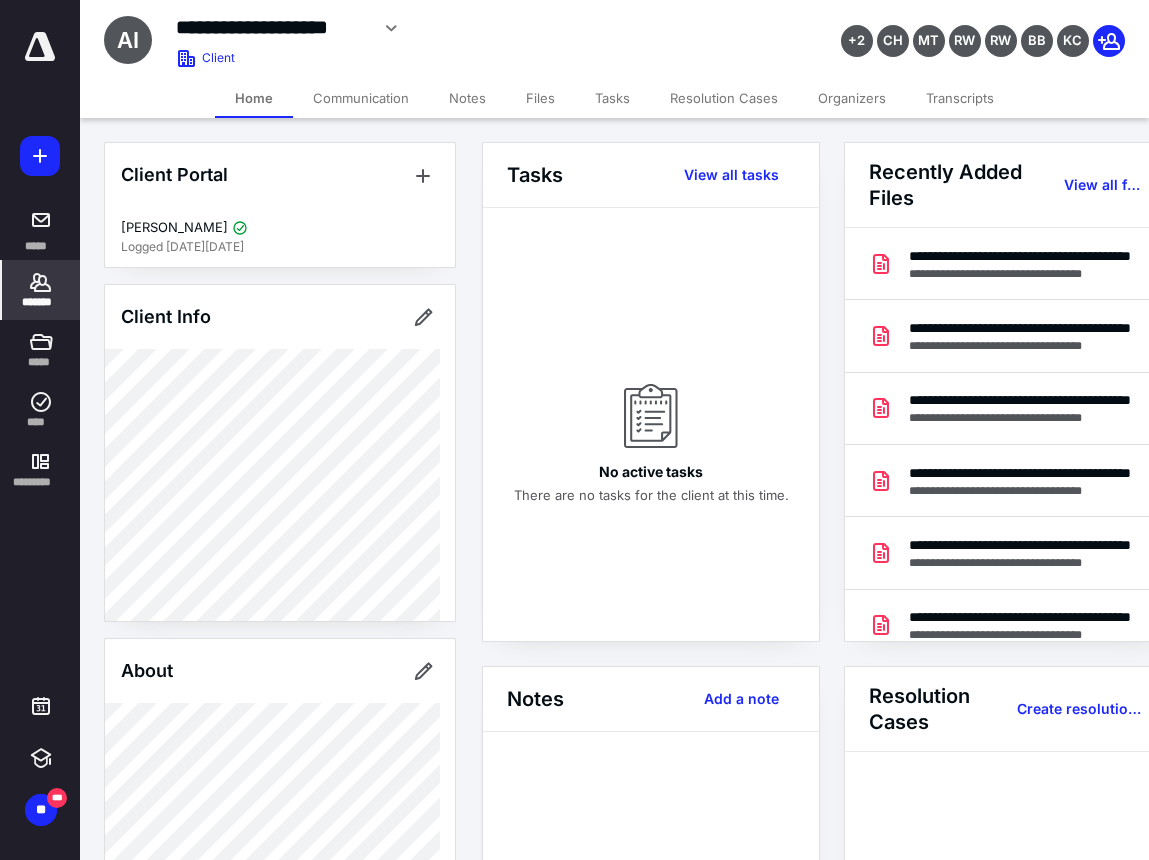 click on "Transcripts" at bounding box center [960, 98] 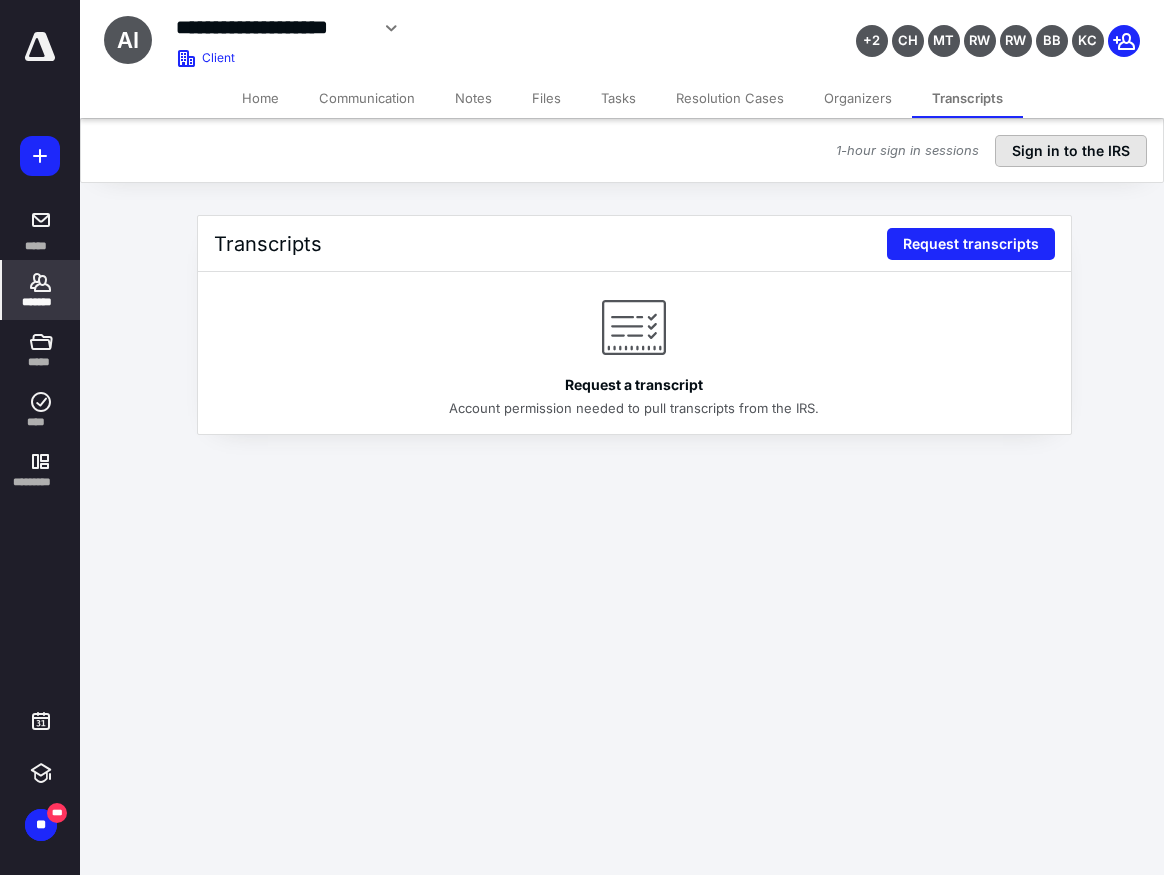 click on "Sign in to the IRS" at bounding box center [1071, 151] 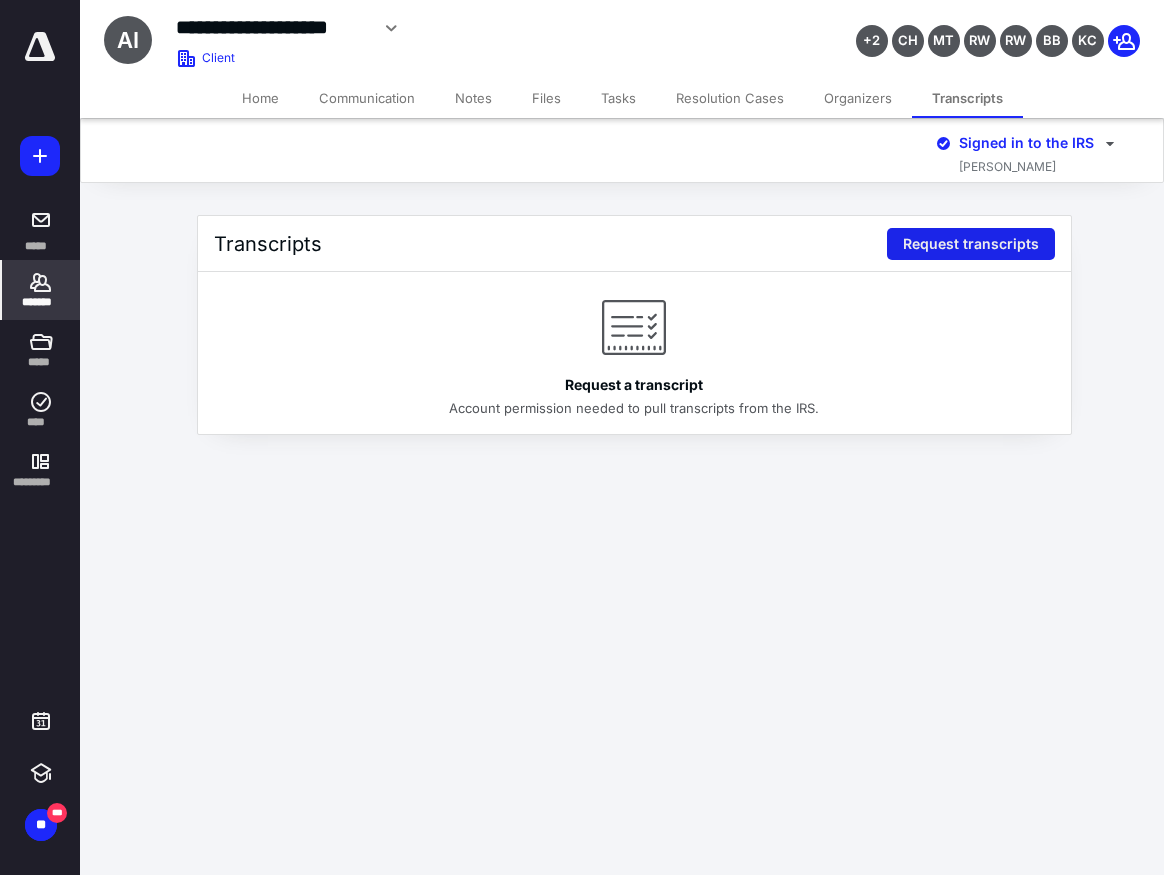 click on "Request transcripts" at bounding box center [971, 244] 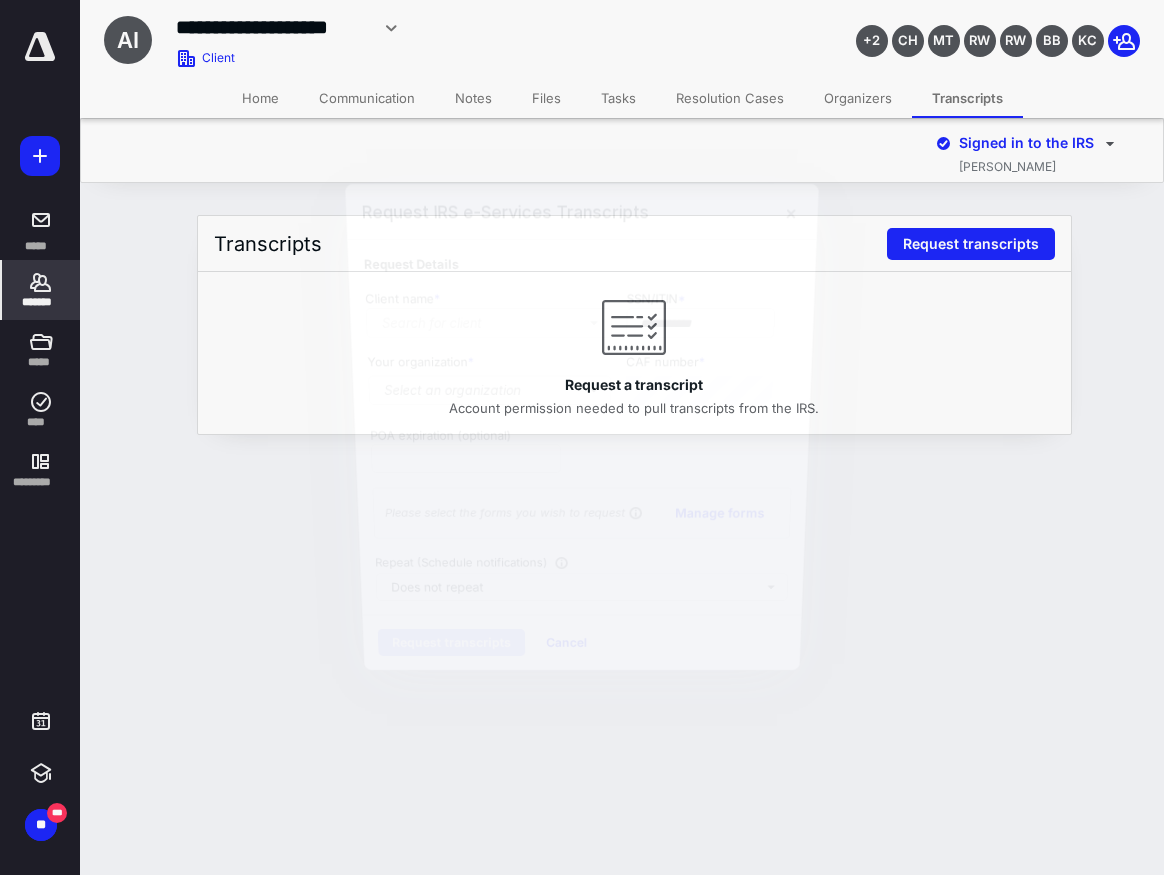 type on "**********" 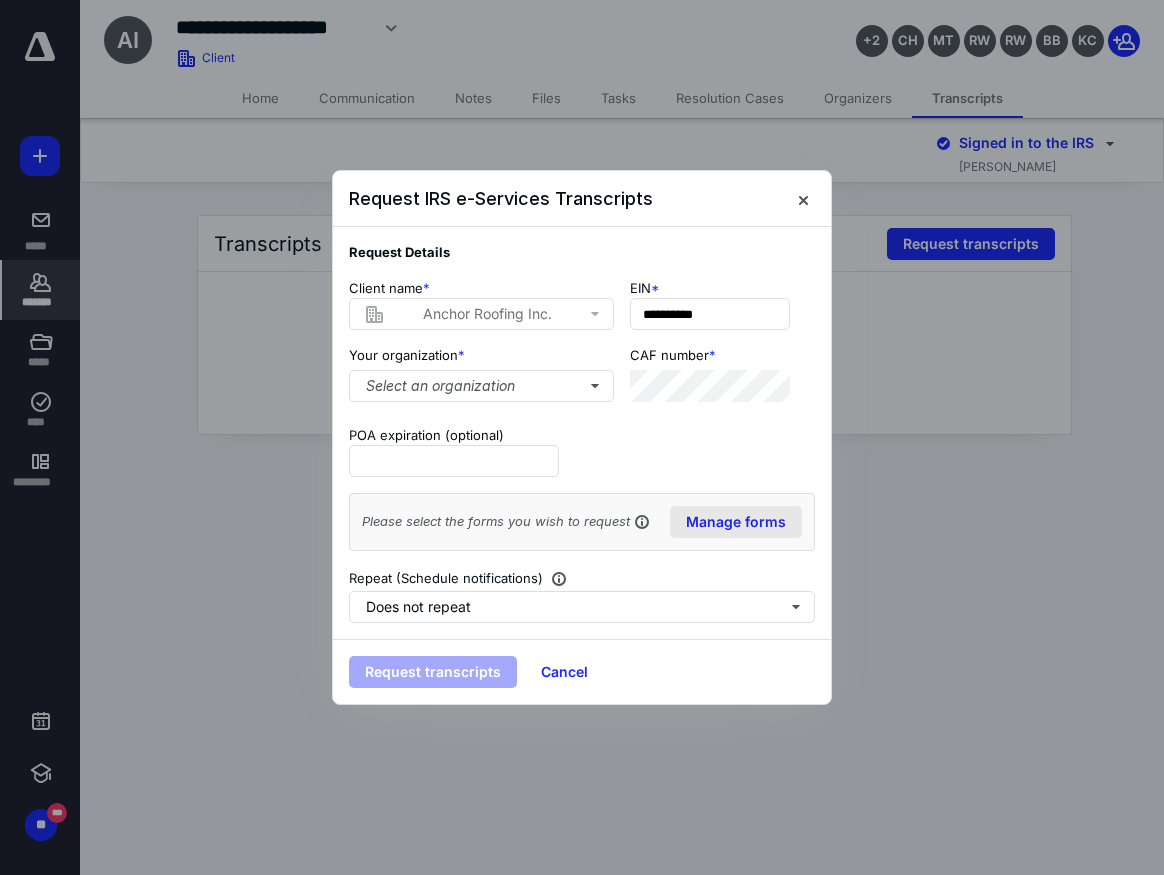 click on "Manage forms" at bounding box center (736, 522) 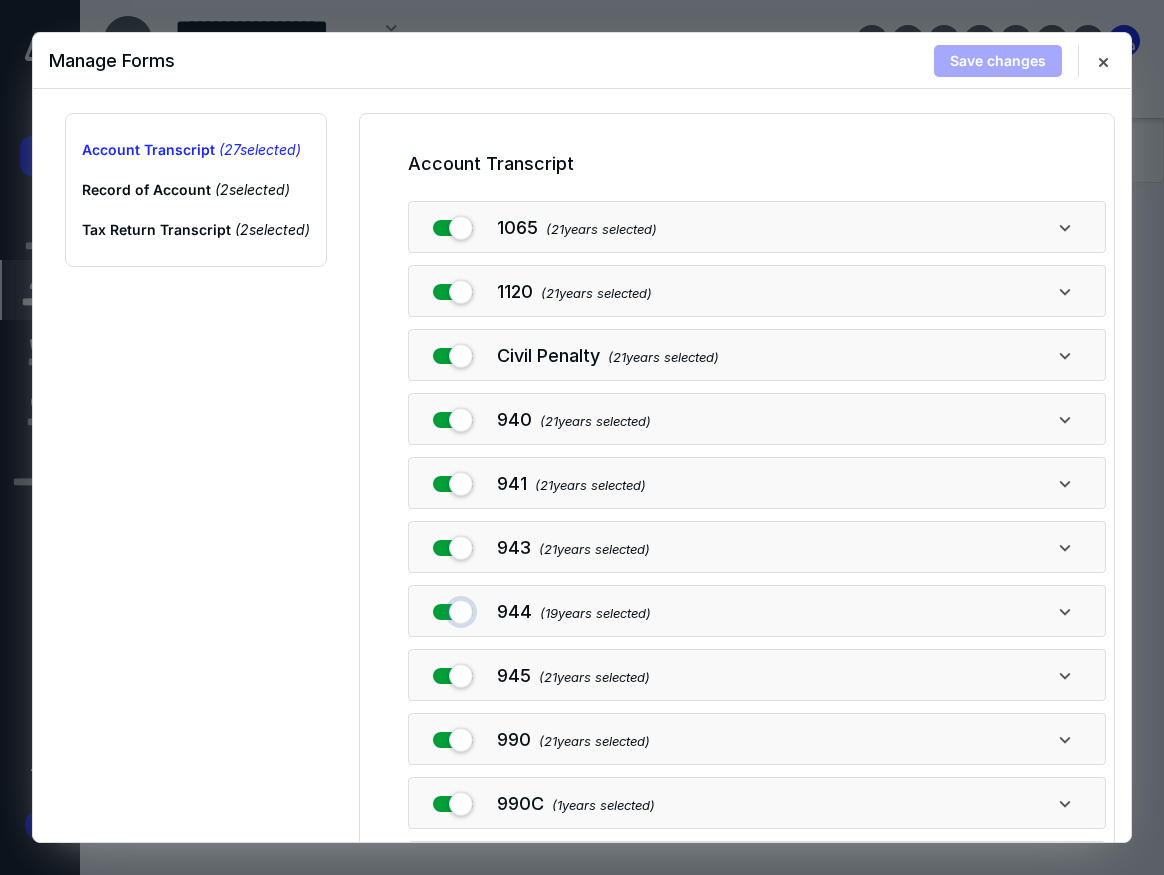 click at bounding box center [453, 608] 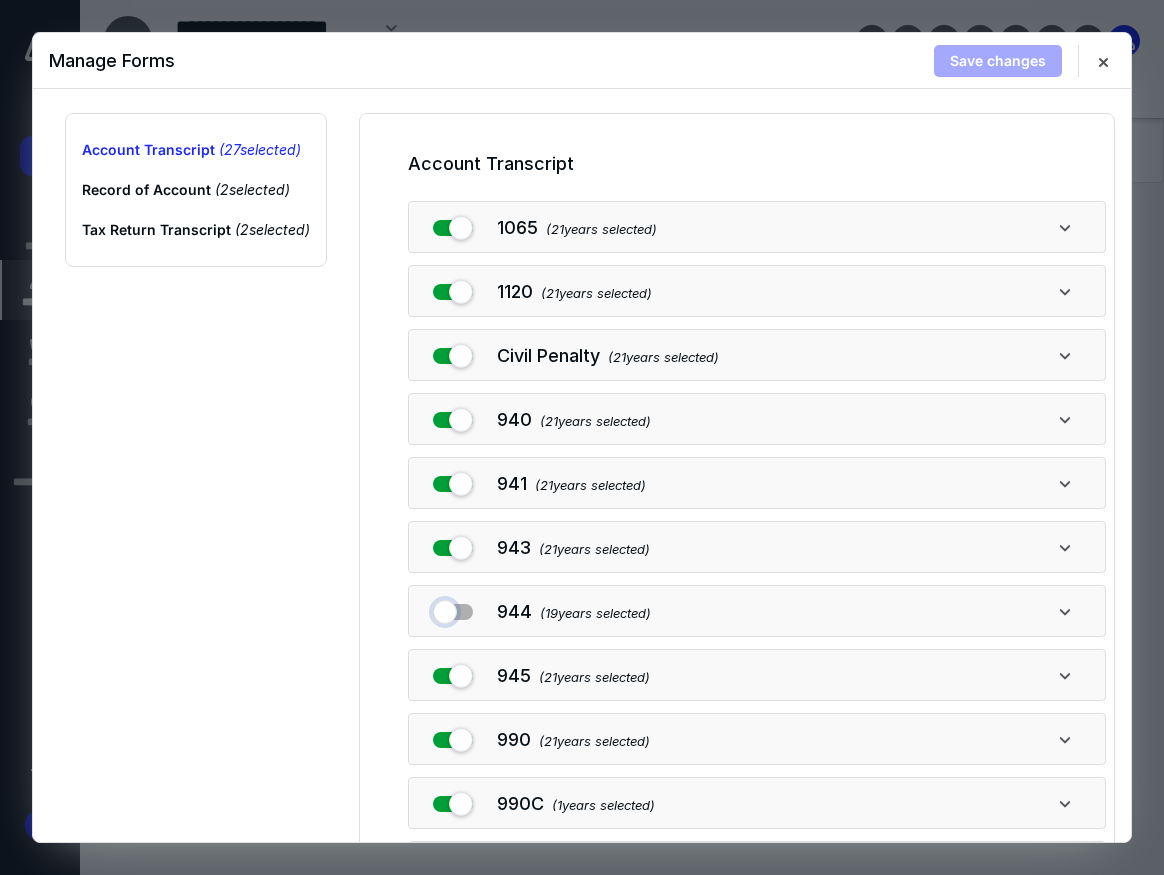 checkbox on "false" 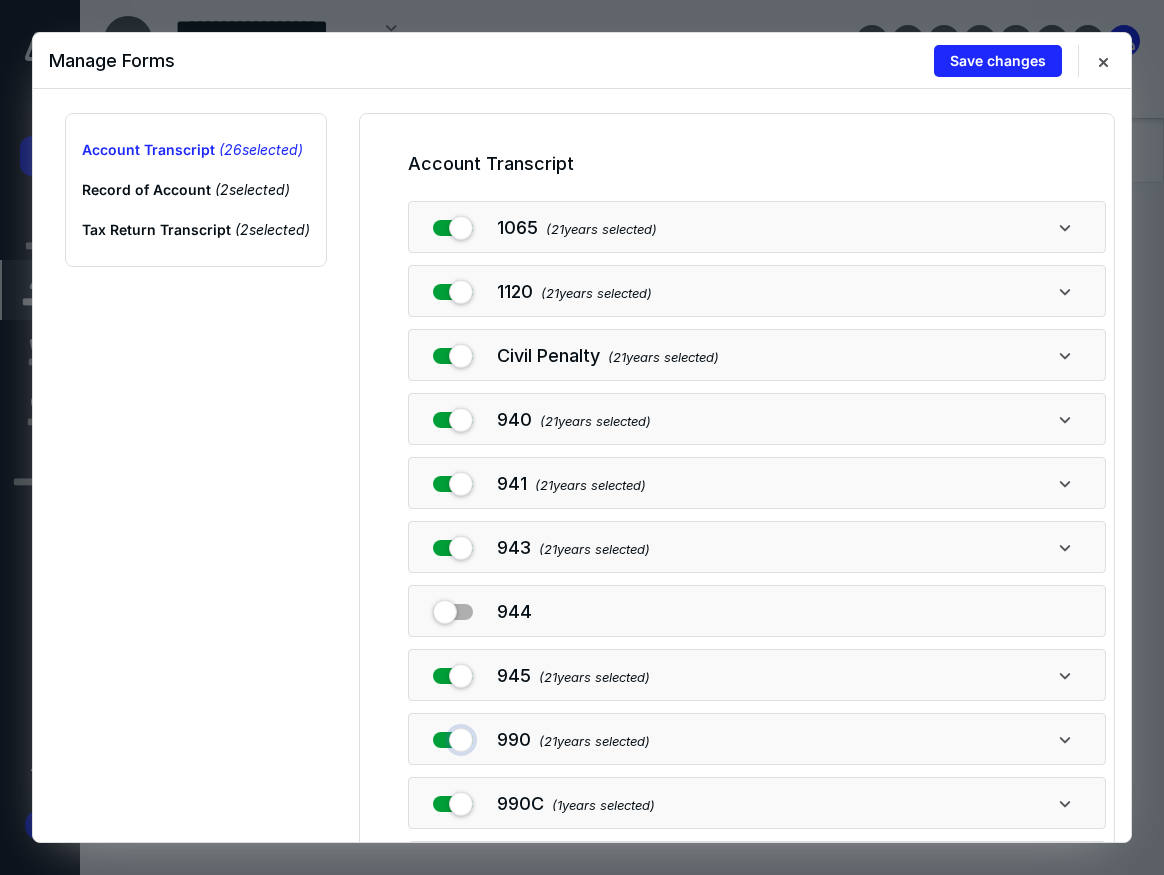 click at bounding box center (453, 736) 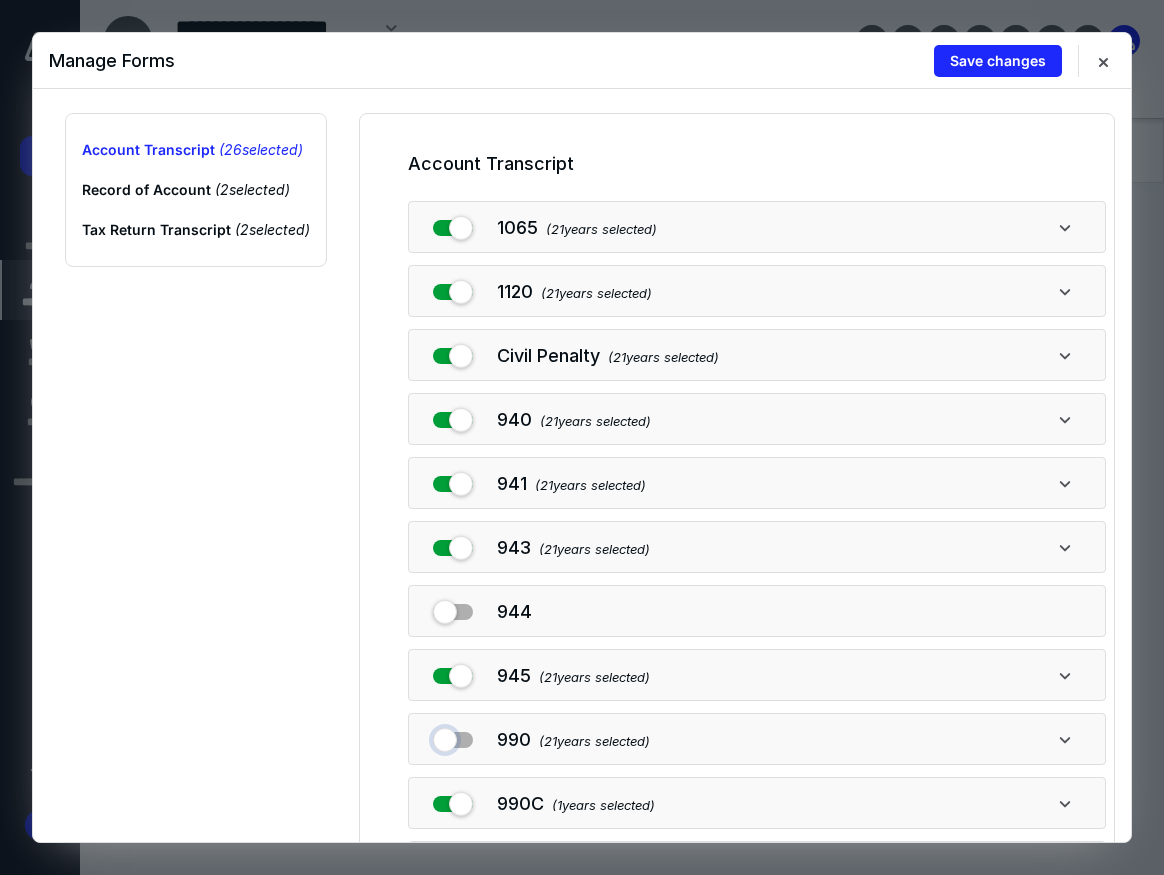checkbox on "false" 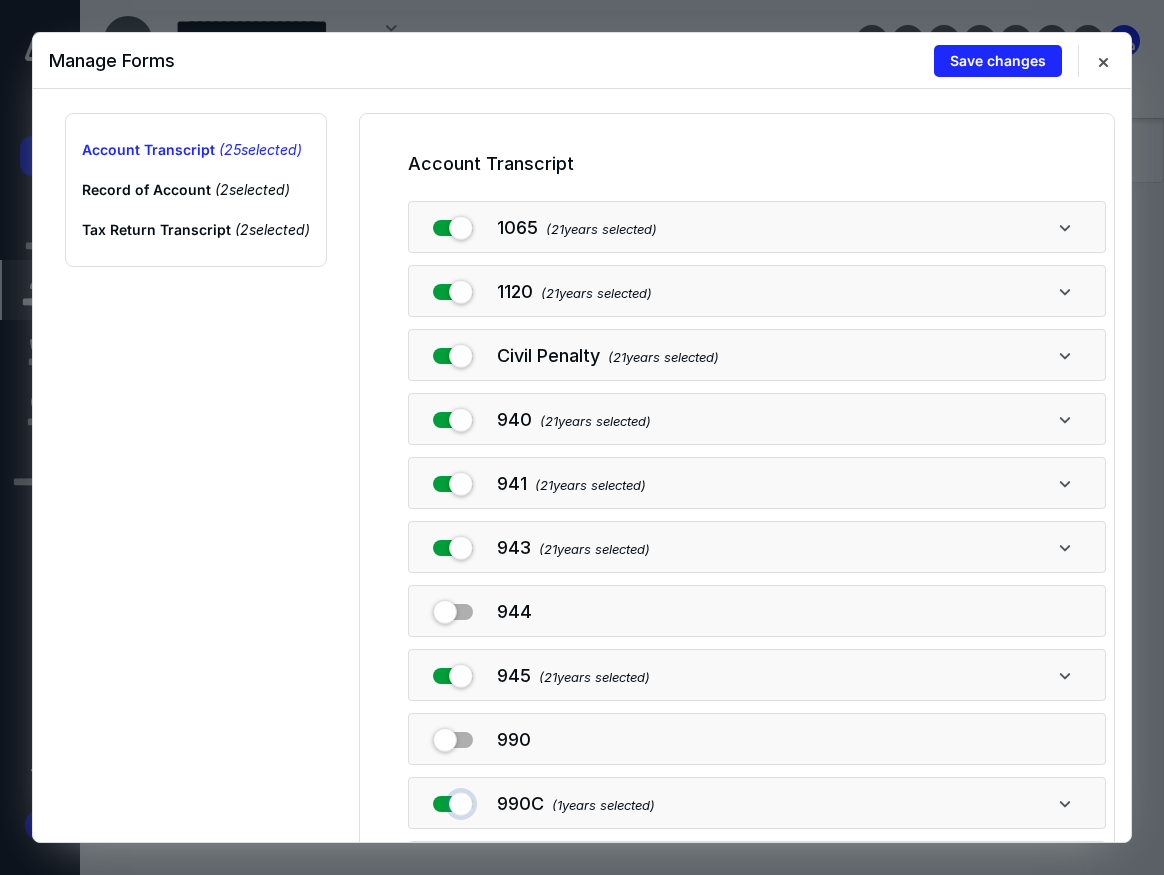 click at bounding box center (453, 800) 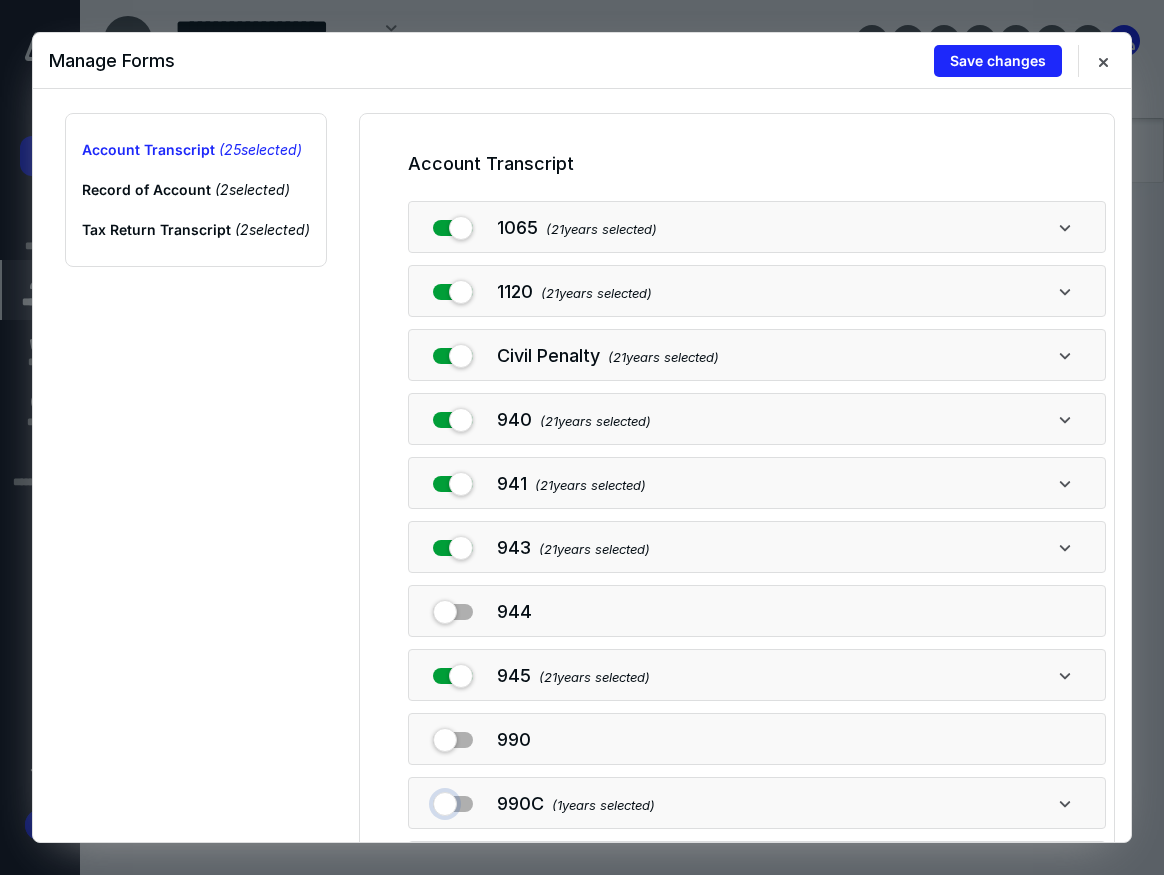 checkbox on "false" 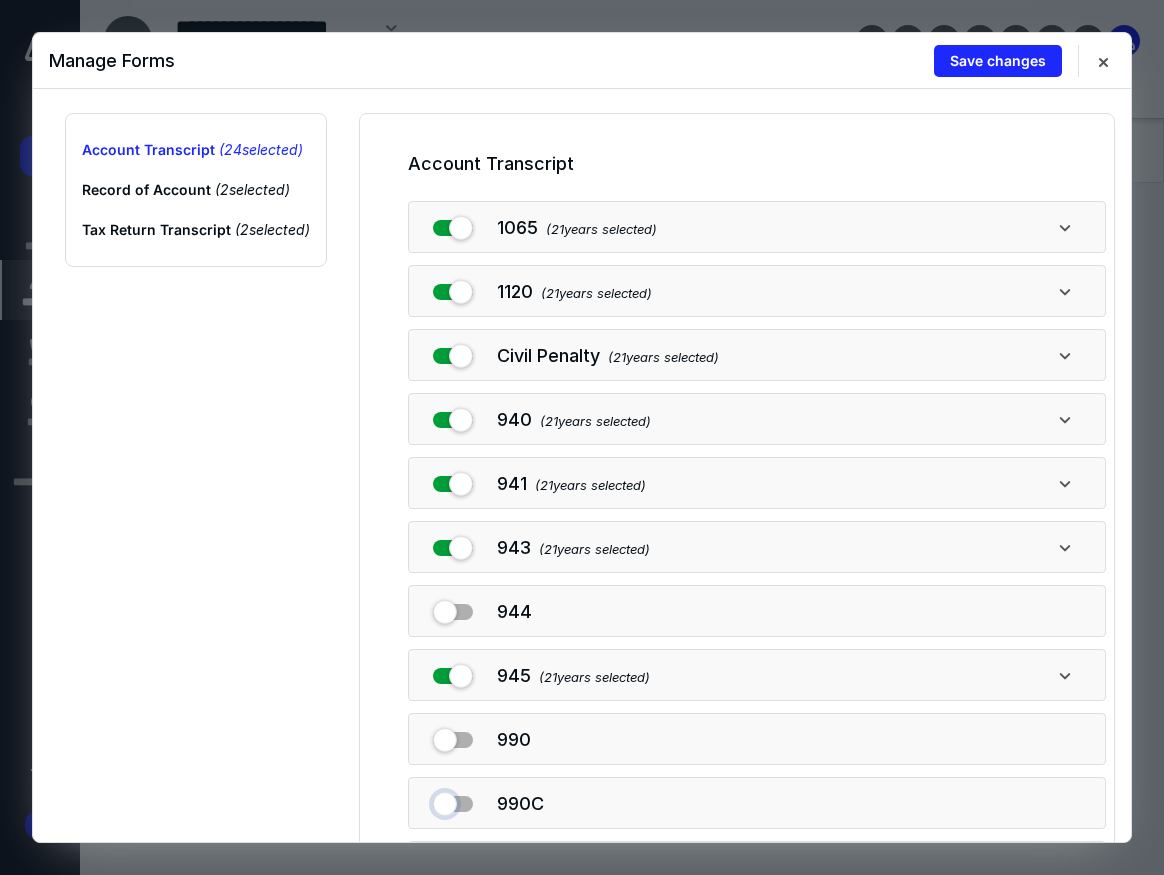 scroll, scrollTop: 600, scrollLeft: 0, axis: vertical 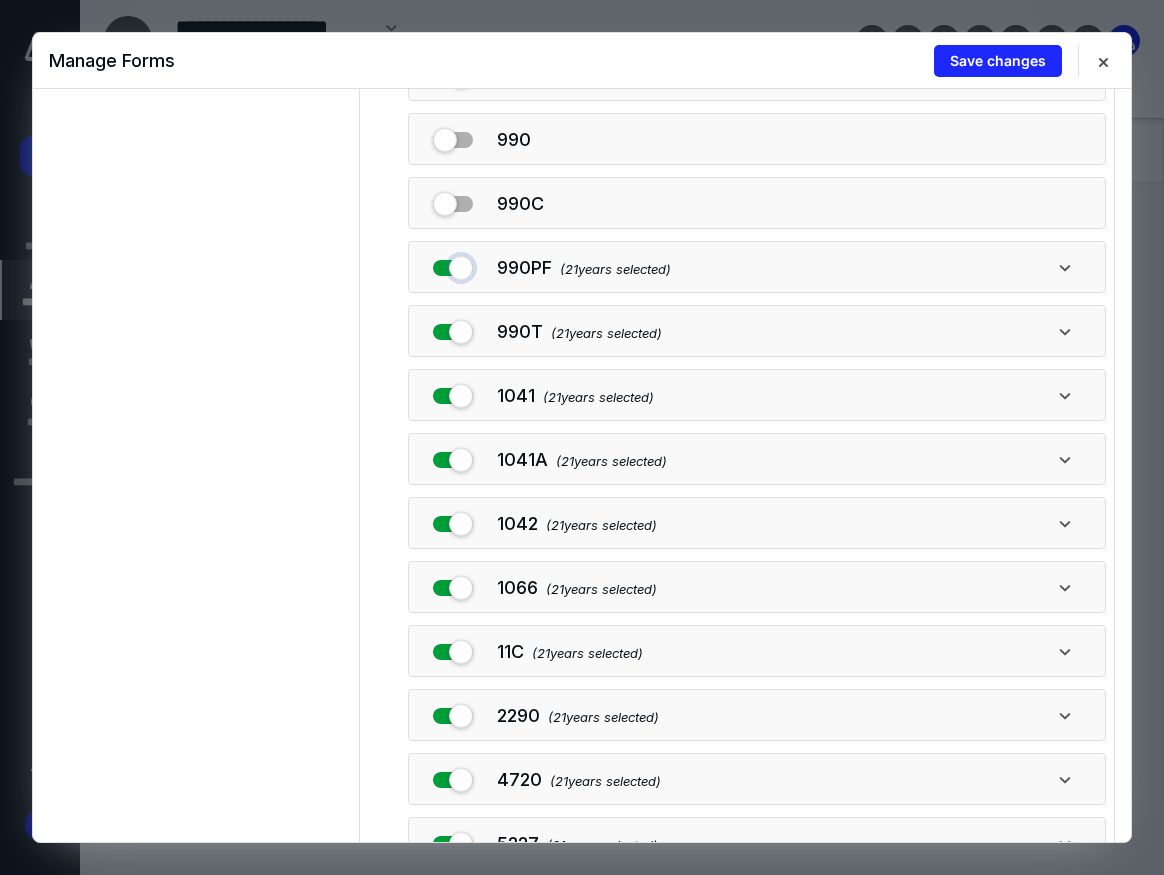 click at bounding box center [453, 264] 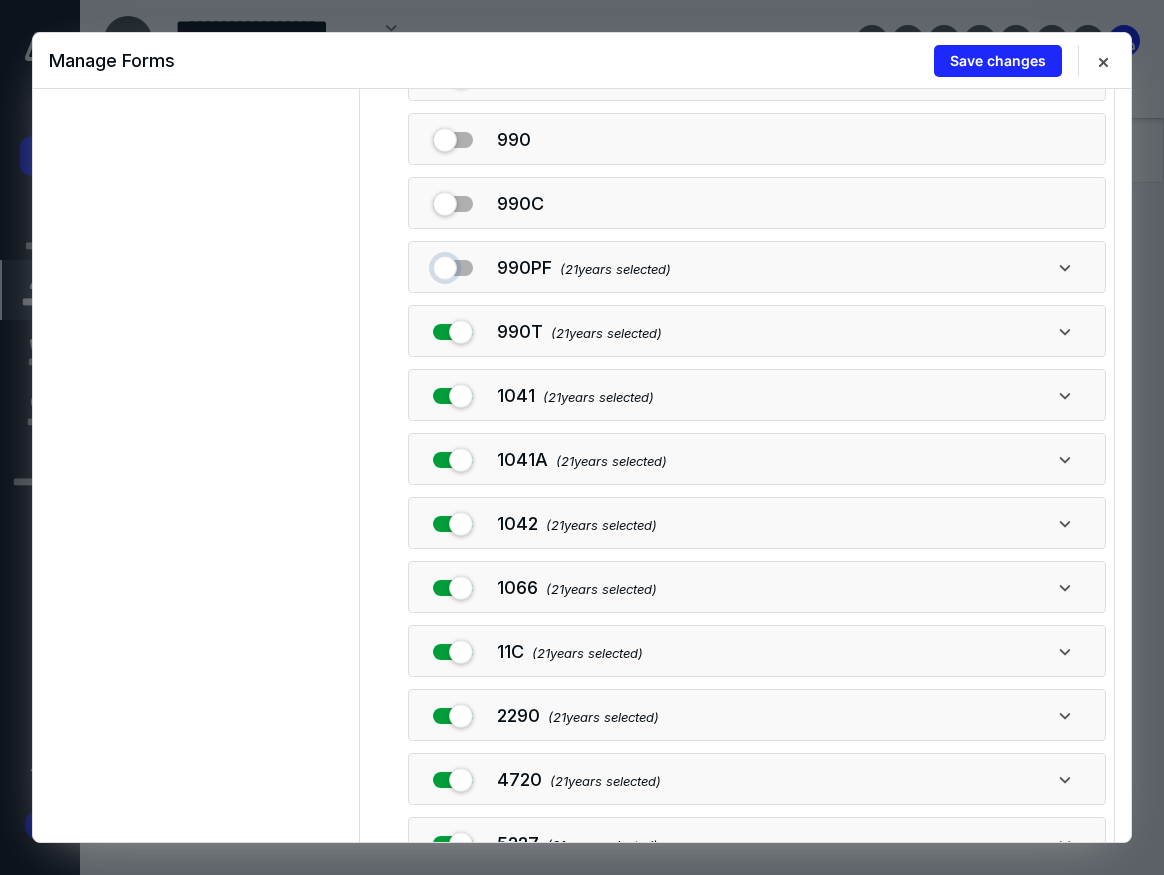checkbox on "false" 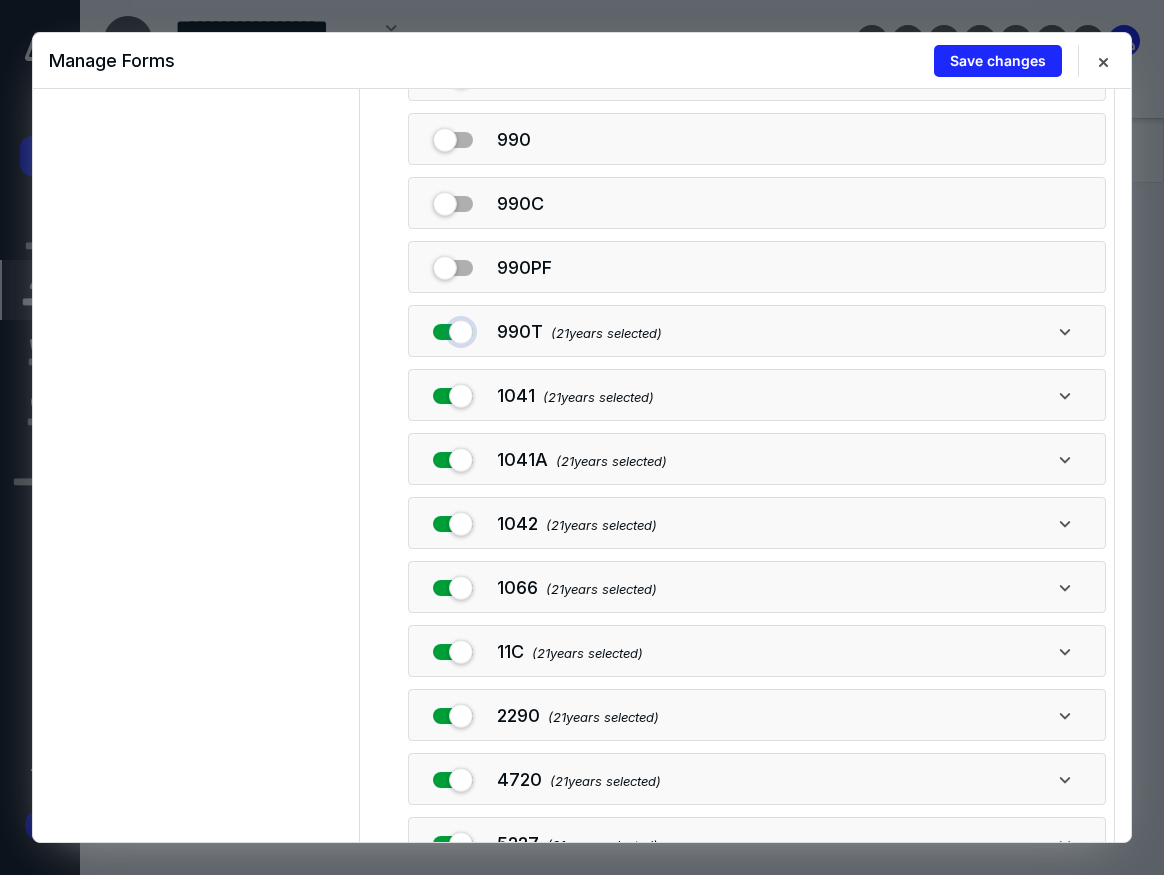 click at bounding box center [453, 328] 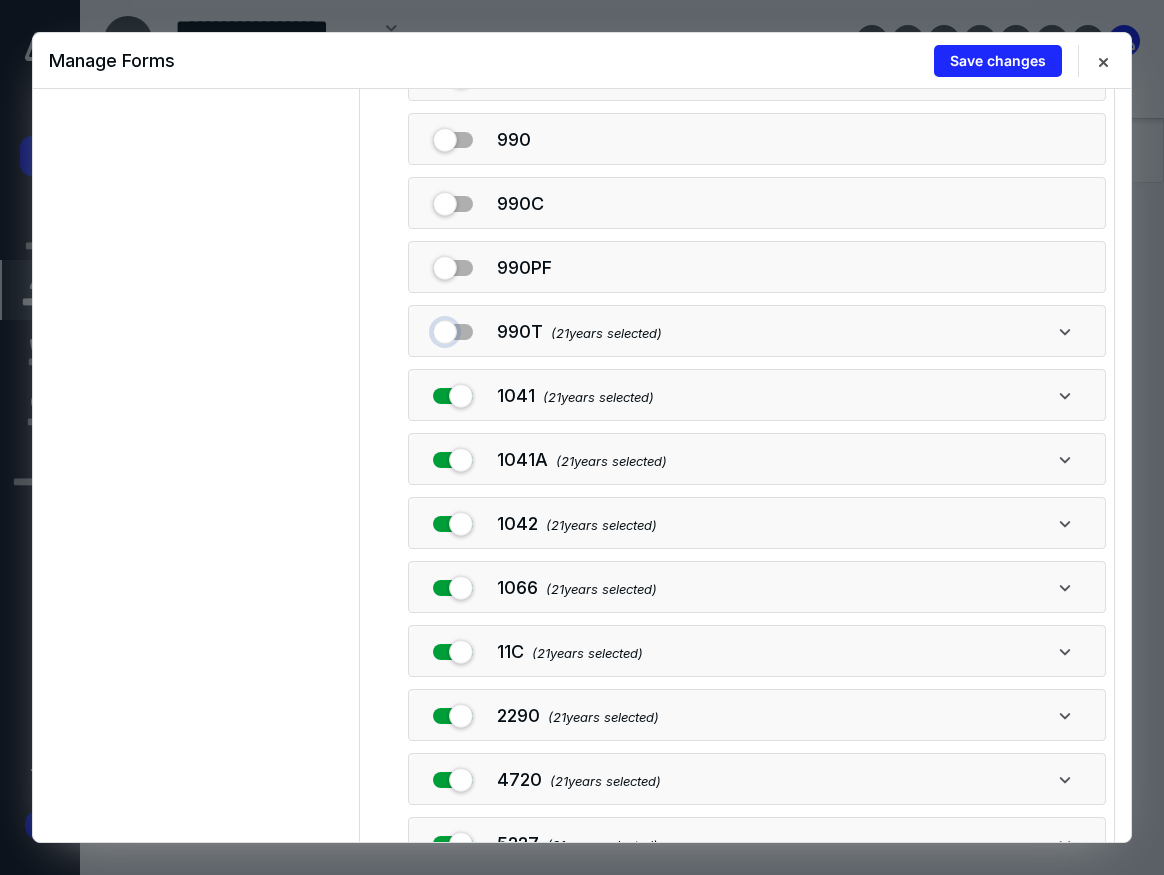 checkbox on "false" 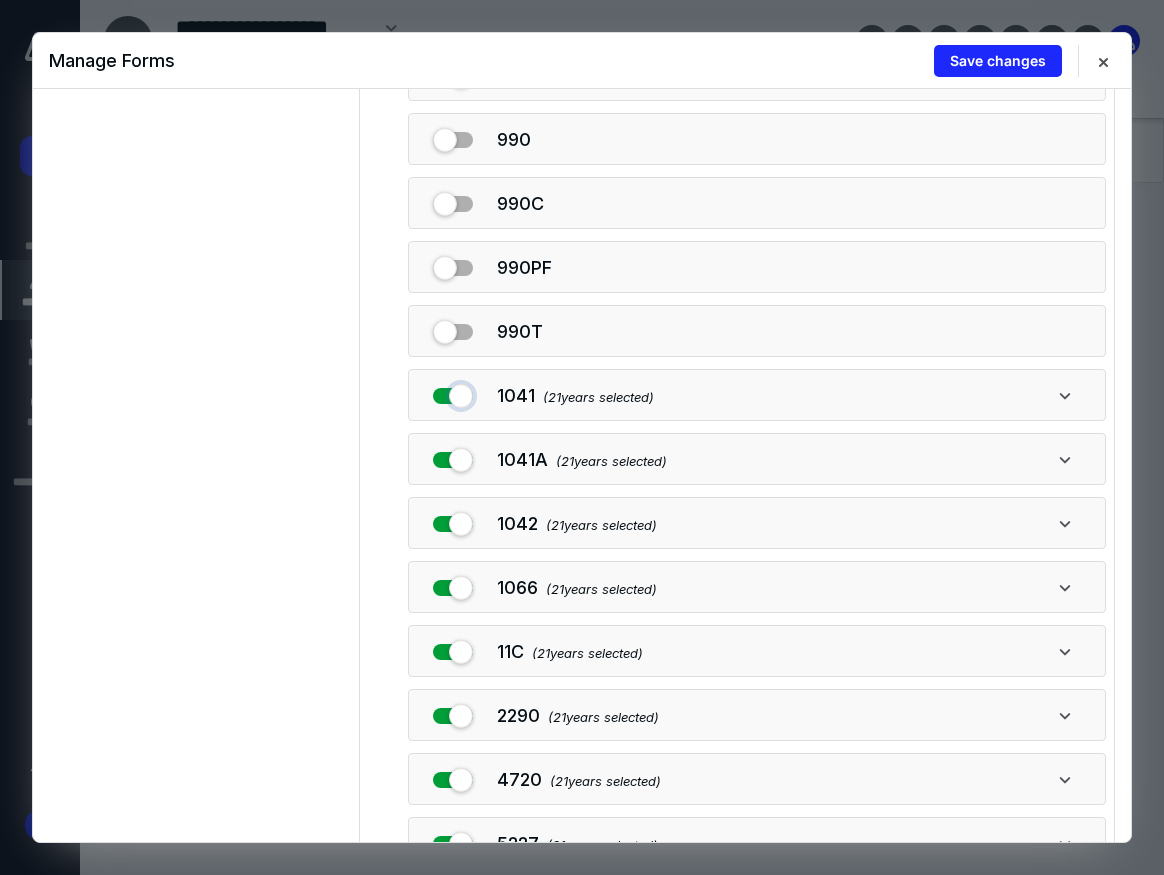 drag, startPoint x: 458, startPoint y: 382, endPoint x: 458, endPoint y: 394, distance: 12 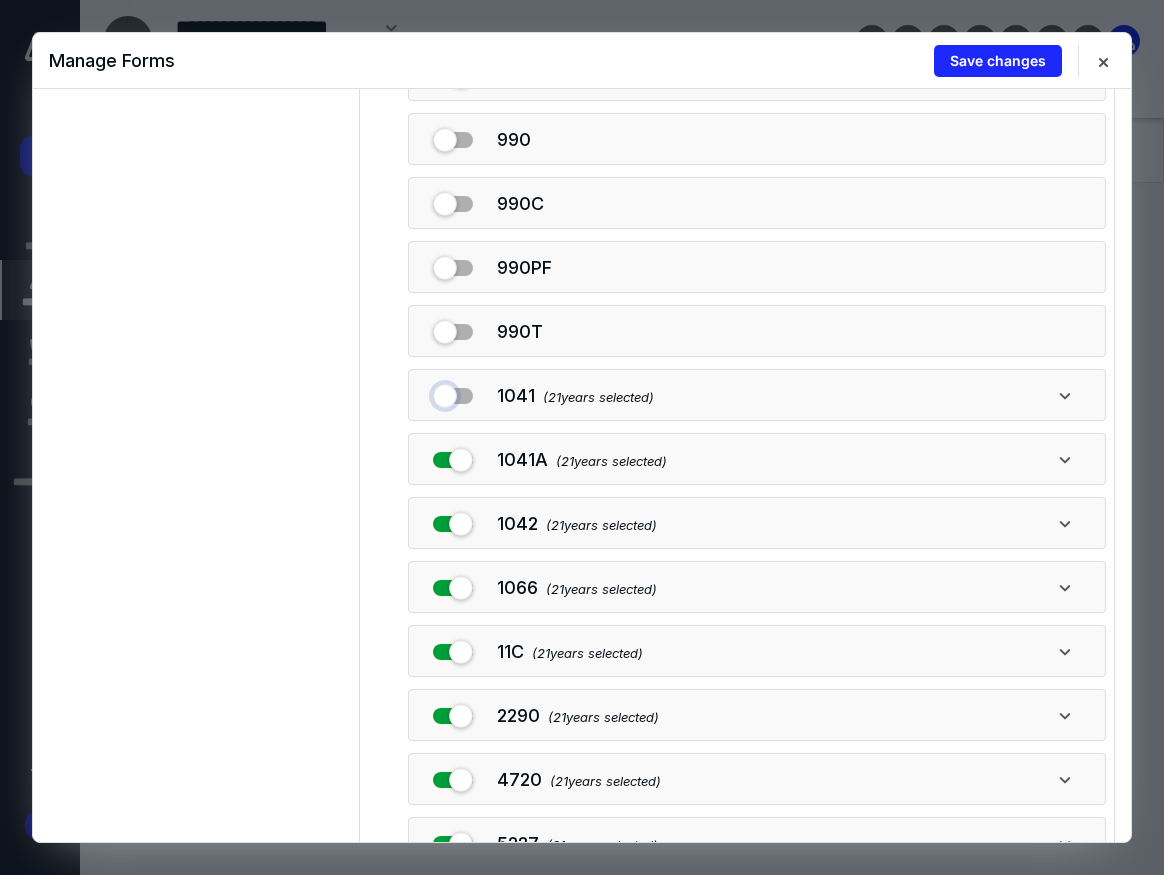 checkbox on "false" 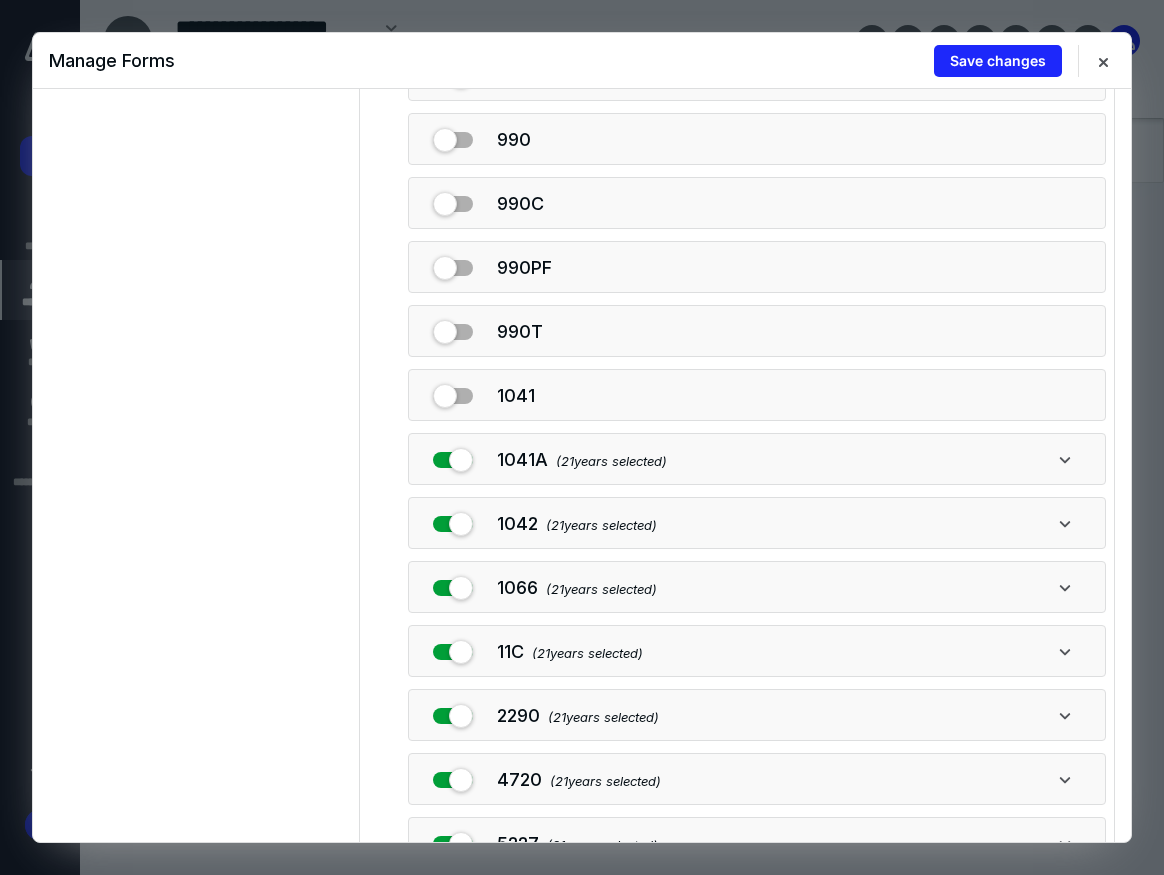 drag, startPoint x: 460, startPoint y: 414, endPoint x: 466, endPoint y: 460, distance: 46.389652 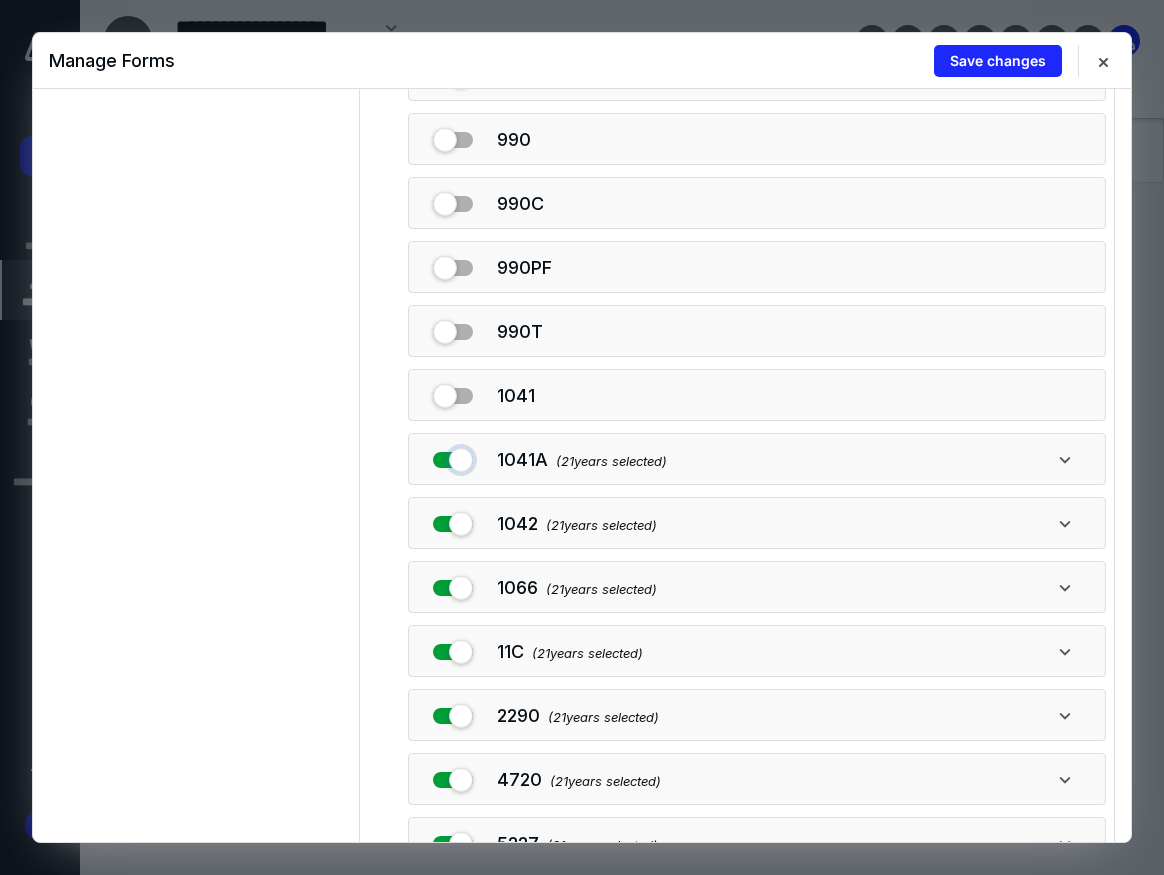 drag, startPoint x: 462, startPoint y: 458, endPoint x: 463, endPoint y: 491, distance: 33.01515 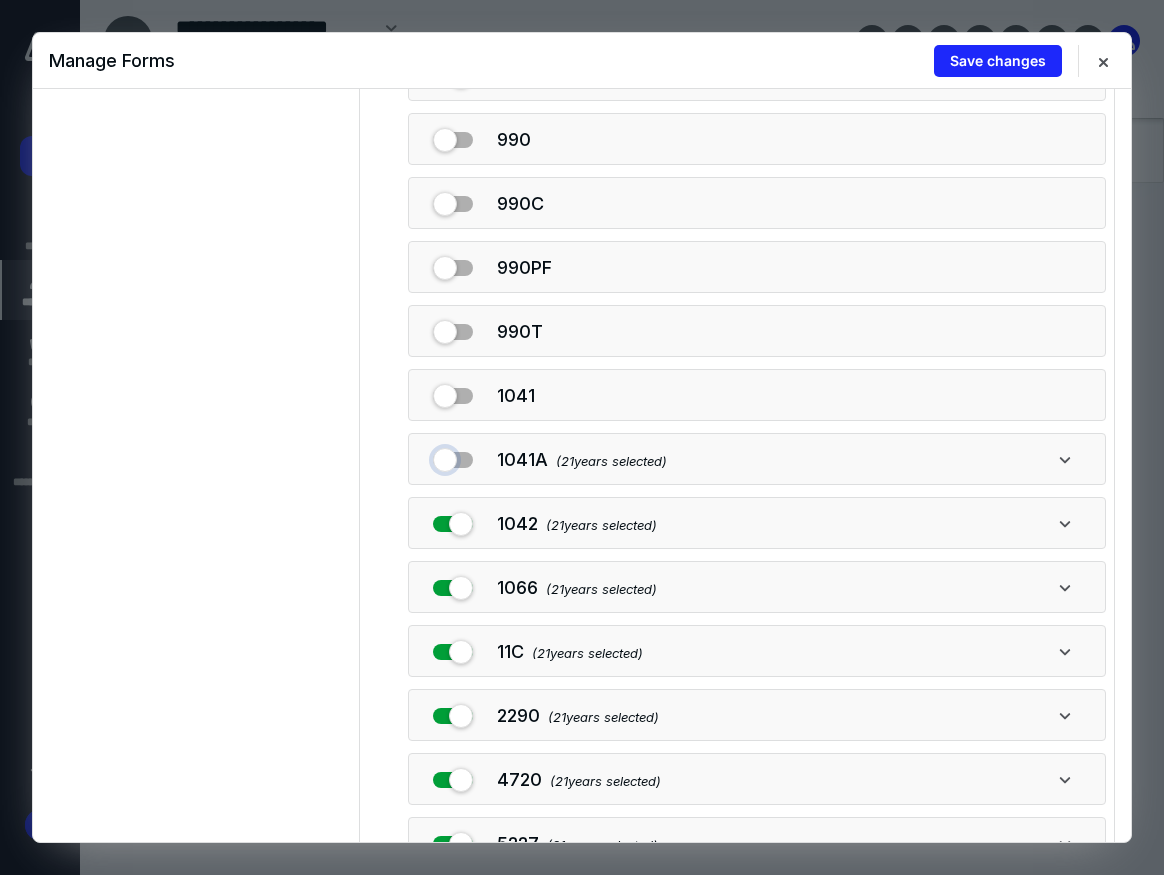 checkbox on "false" 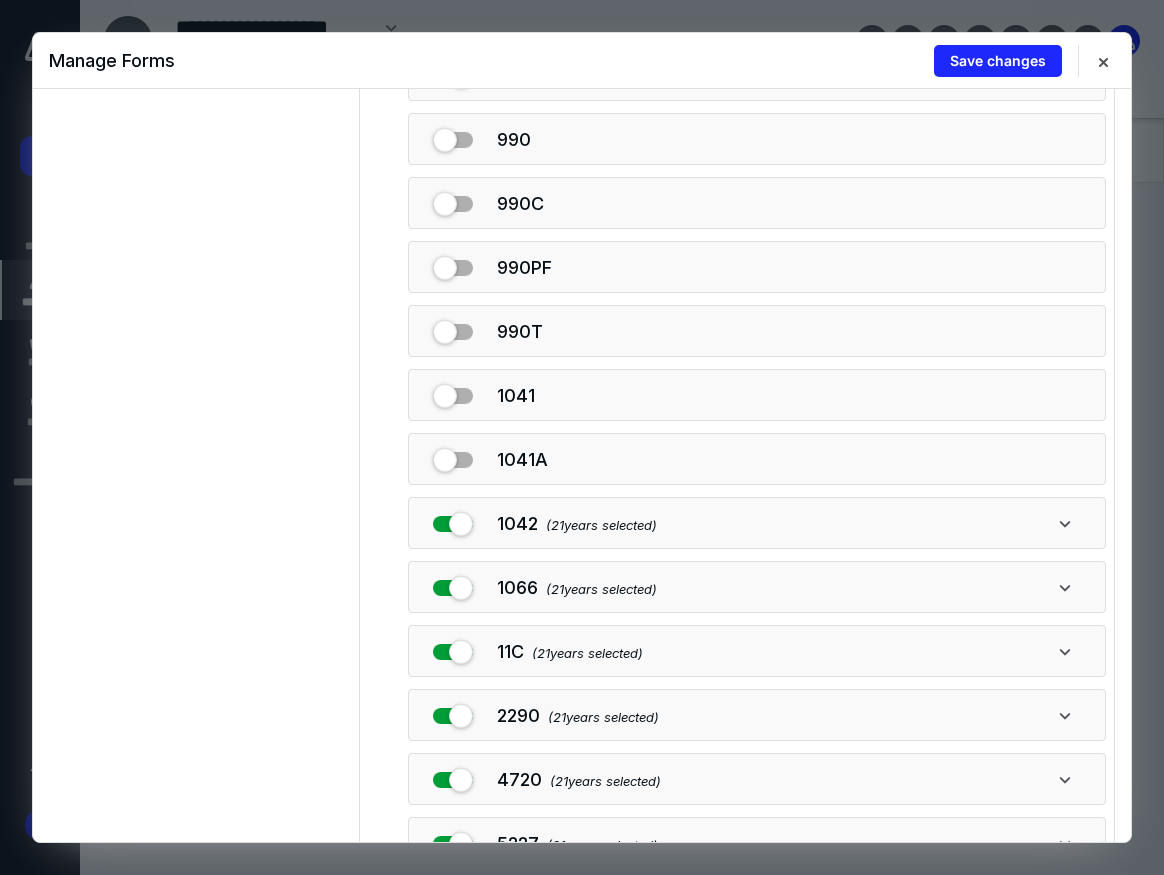 click on "Account Transcript 1065 ( 21  years selected) 1120 ( 21  years selected) Civil Penalty ( 21  years selected) 940 ( 21  years selected) 941 ( 21  years selected) 943 ( 21  years selected) 944 945 ( 21  years selected) 990 990C 990PF 990T 1041 1041A 1042 ( 21  years selected) 1066 ( 21  years selected) 11C ( 21  years selected) 2290 ( 21  years selected) 4720 ( 21  years selected) 5227 ( 21  years selected) 706GS(T) ( 21  years selected) 720 ( 21  years selected) 730 ( 21  years selected) 8288 ( 21  years selected) 8752 ( 21  years selected) 8804 ( 21  years selected) CT-1 ( 21  years selected)" at bounding box center (737, 427) 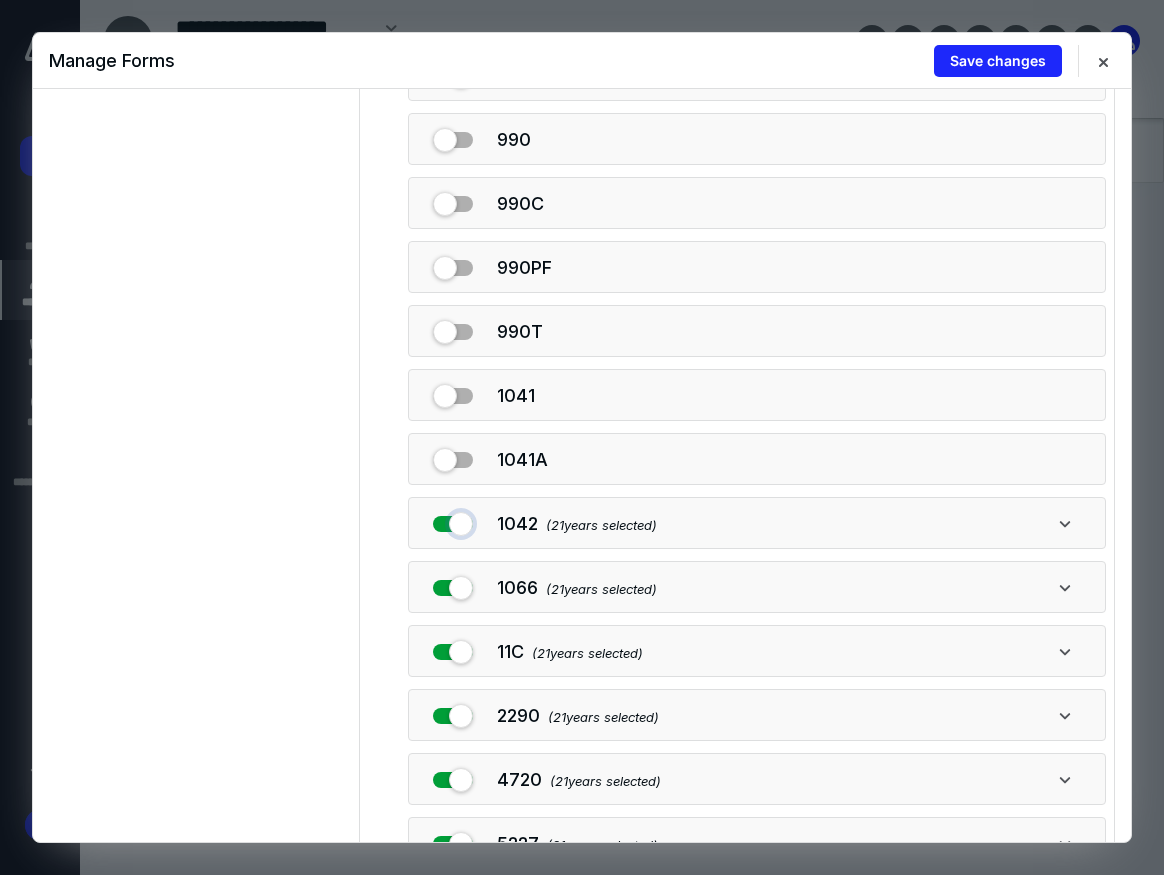 click at bounding box center [453, 520] 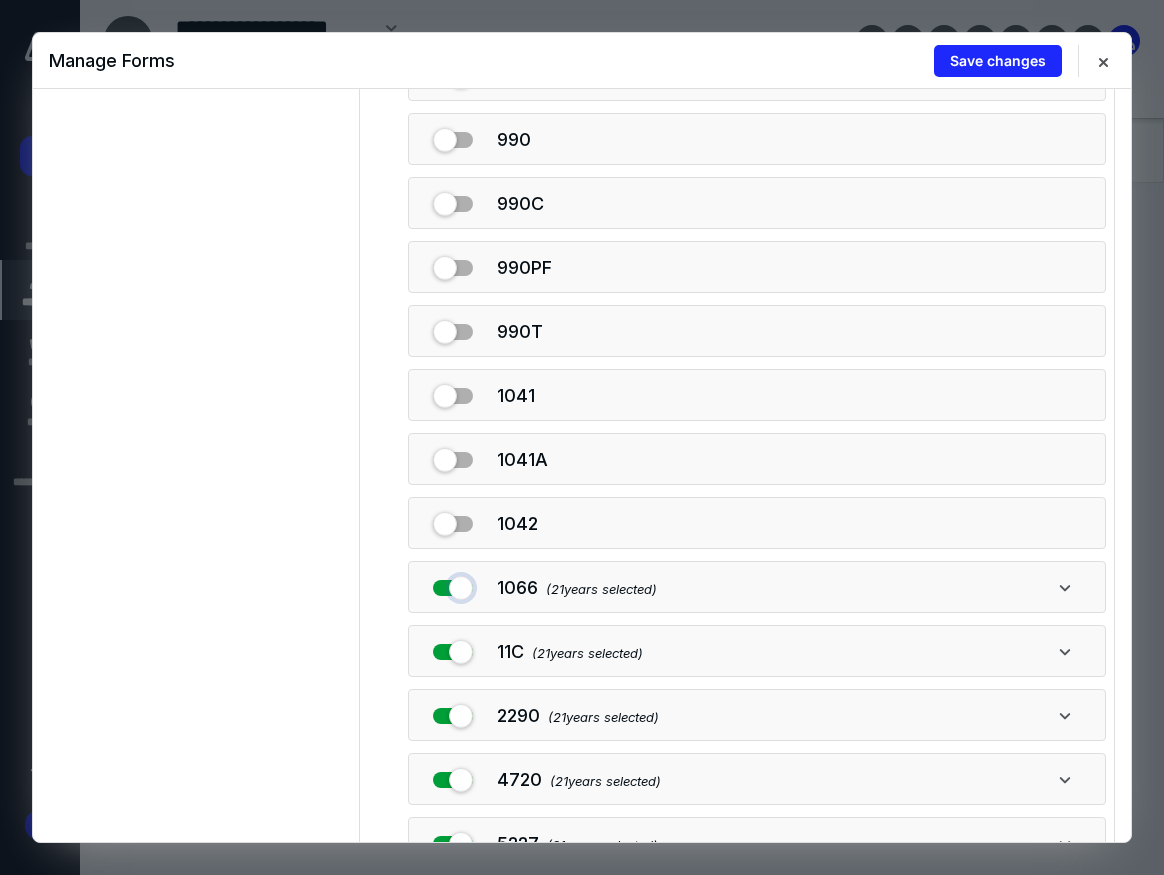 click at bounding box center [453, 584] 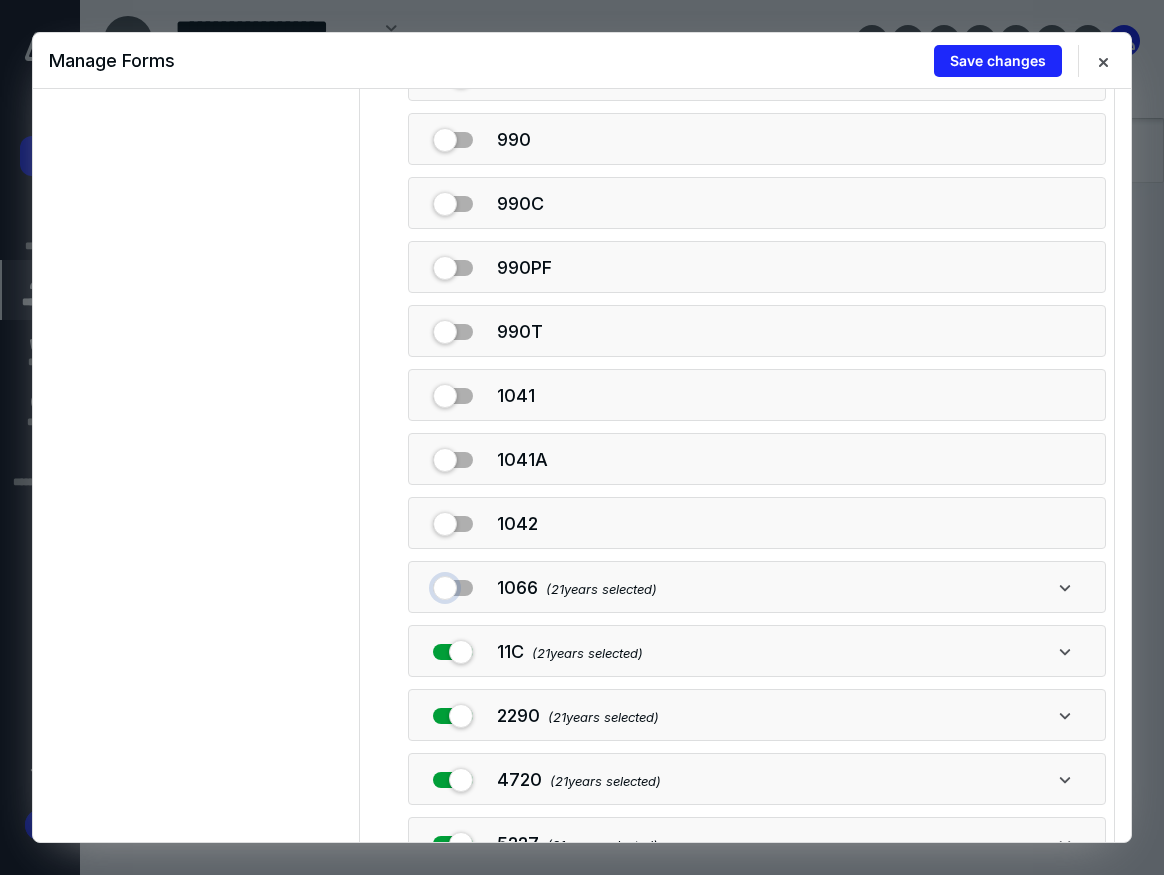 checkbox on "false" 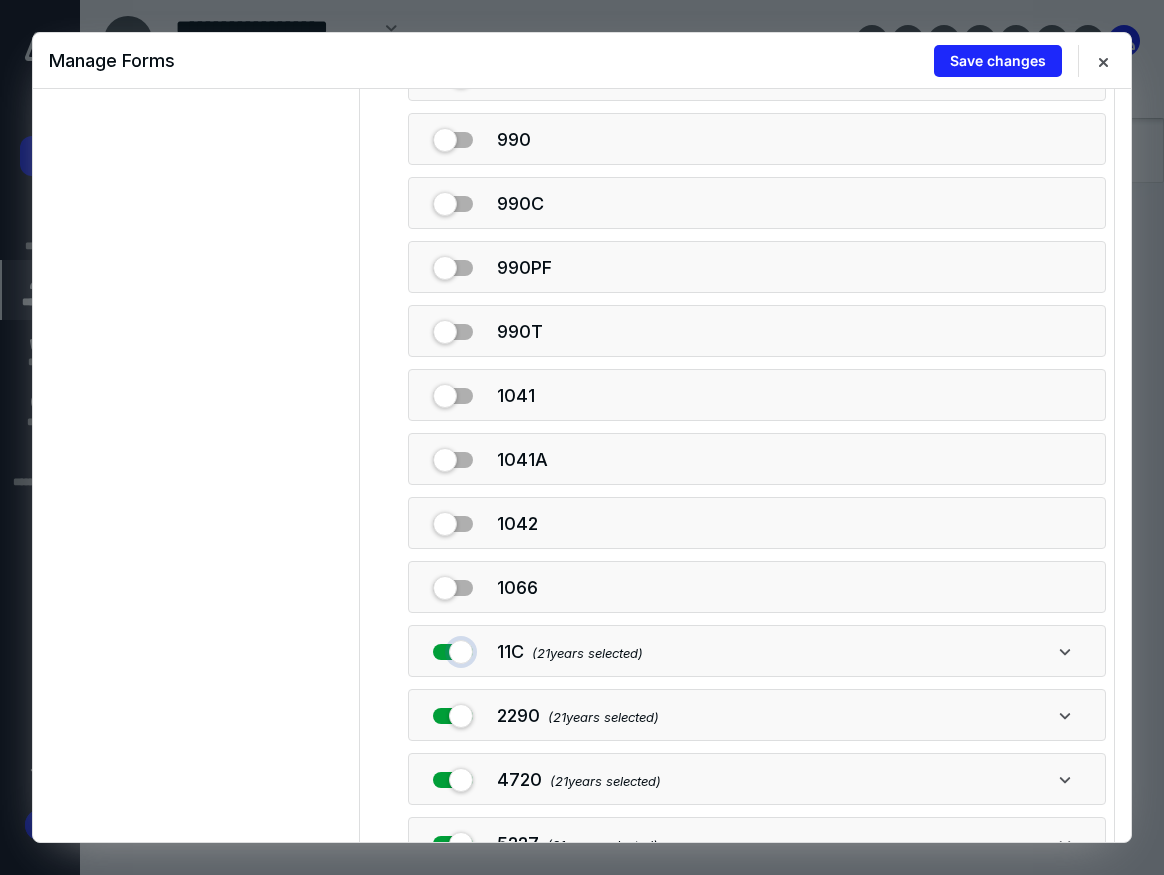 click at bounding box center (453, 648) 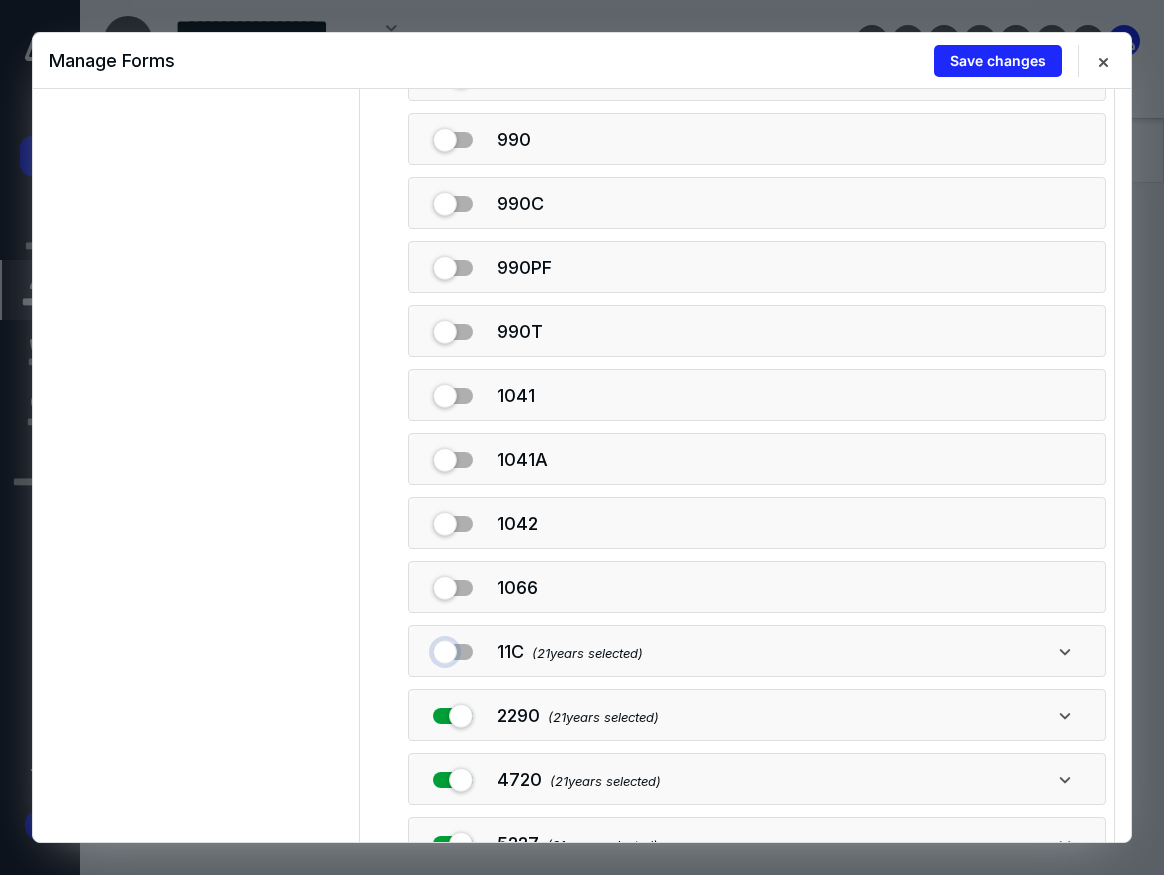 checkbox on "false" 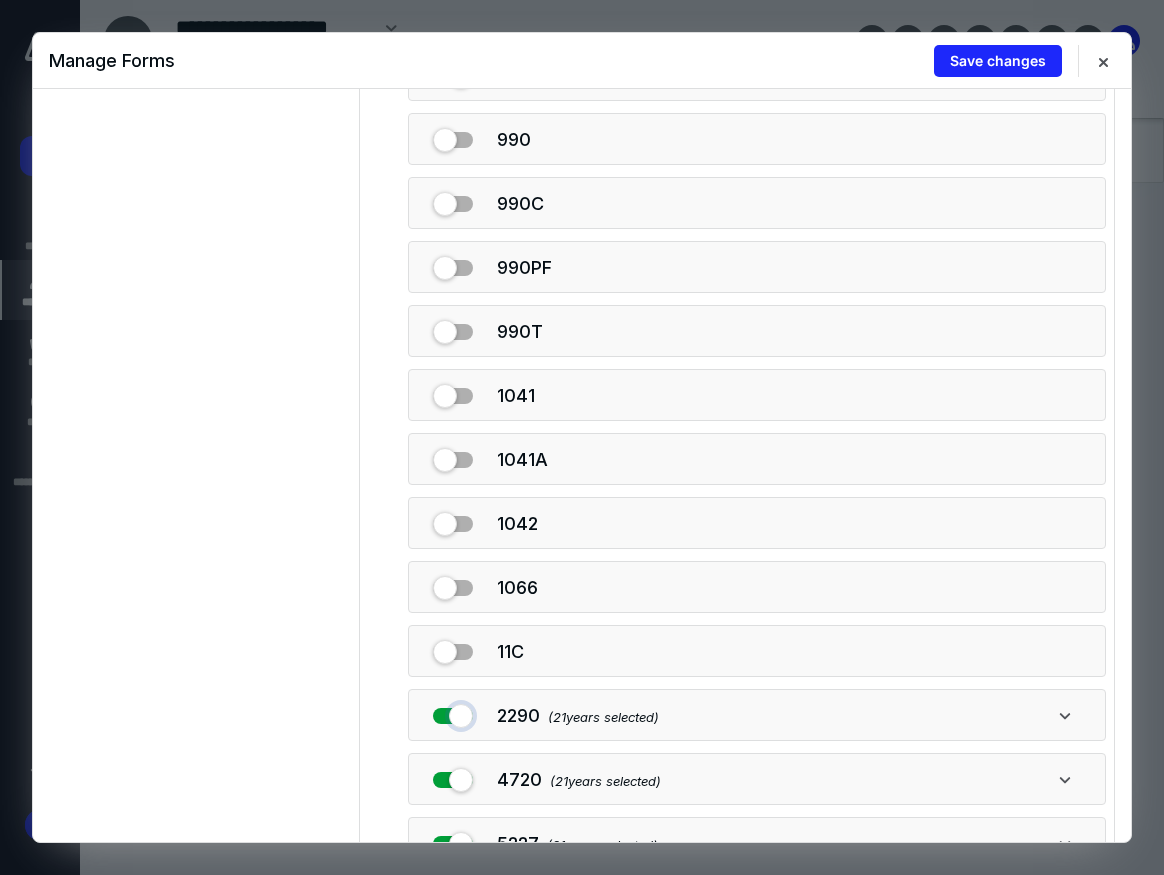 click at bounding box center (453, 712) 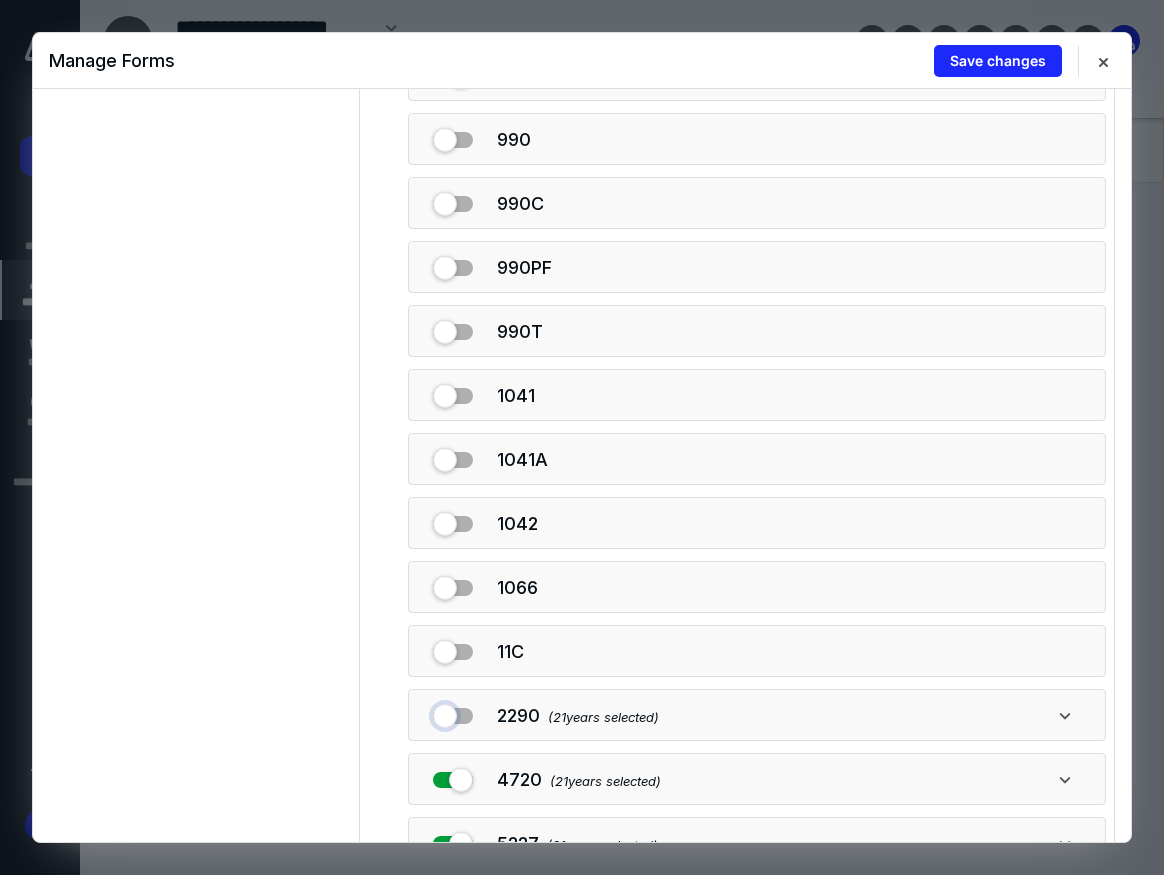 checkbox on "false" 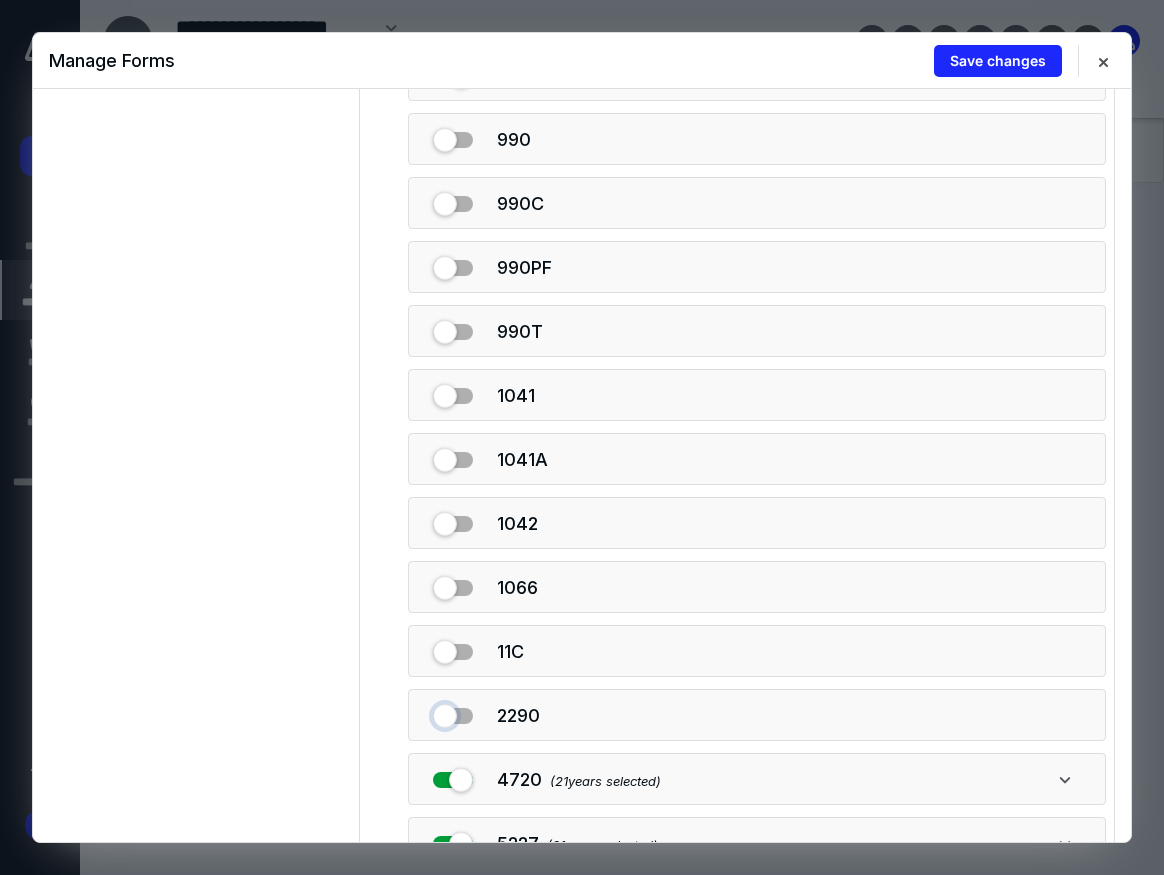 scroll, scrollTop: 1000, scrollLeft: 0, axis: vertical 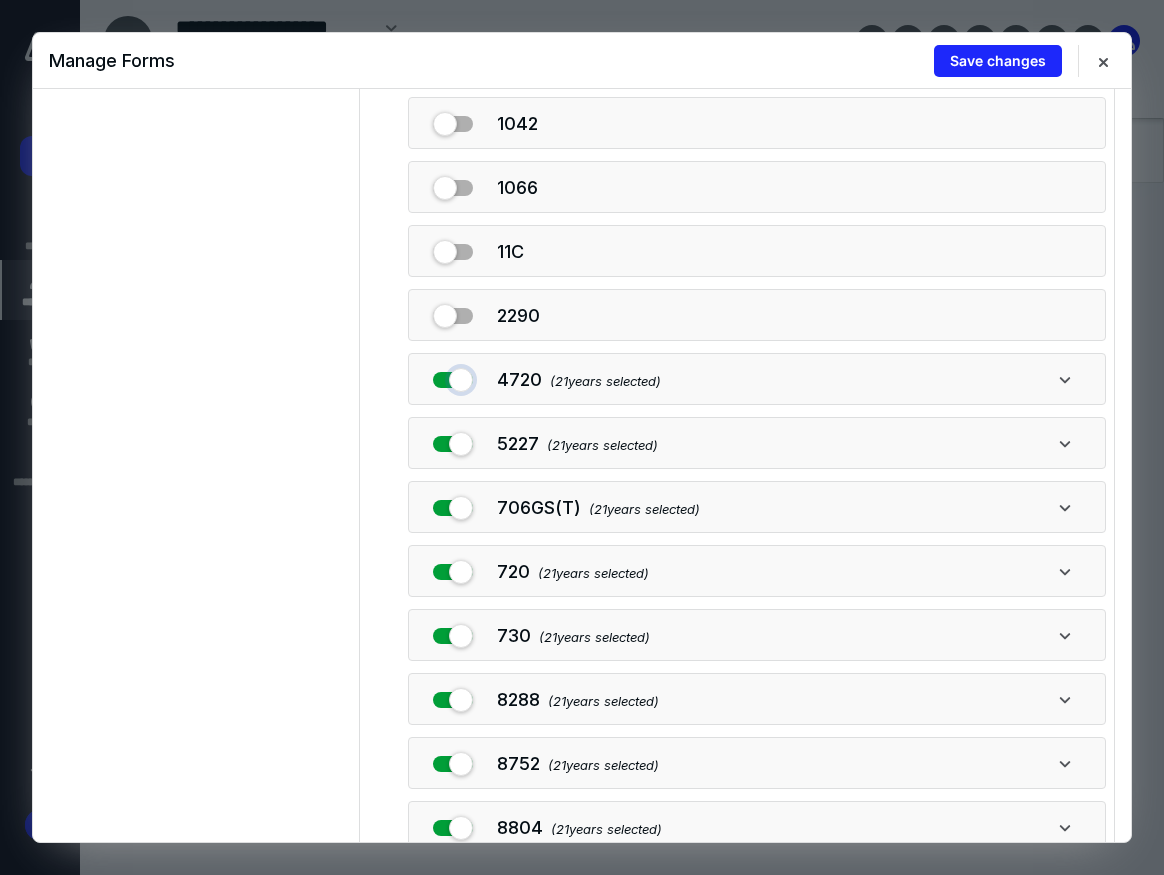 click at bounding box center [453, 376] 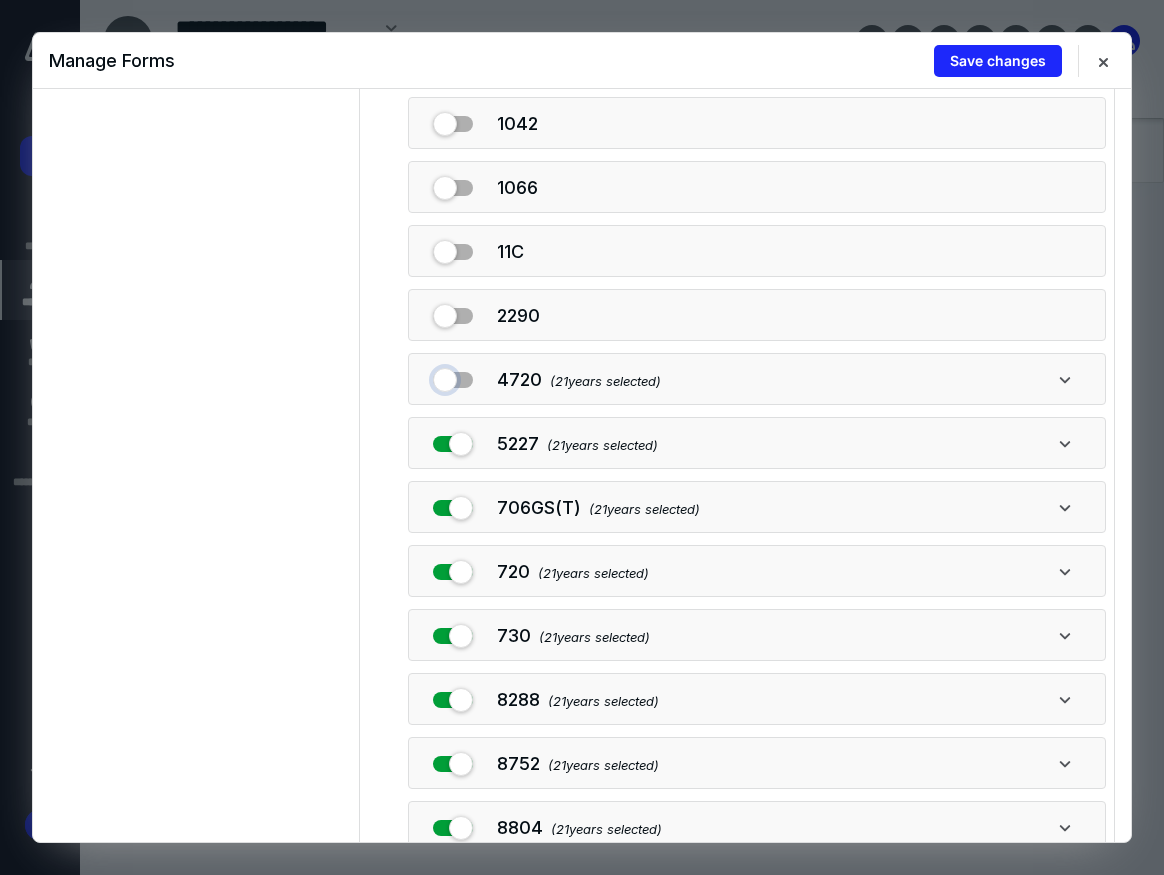 checkbox on "false" 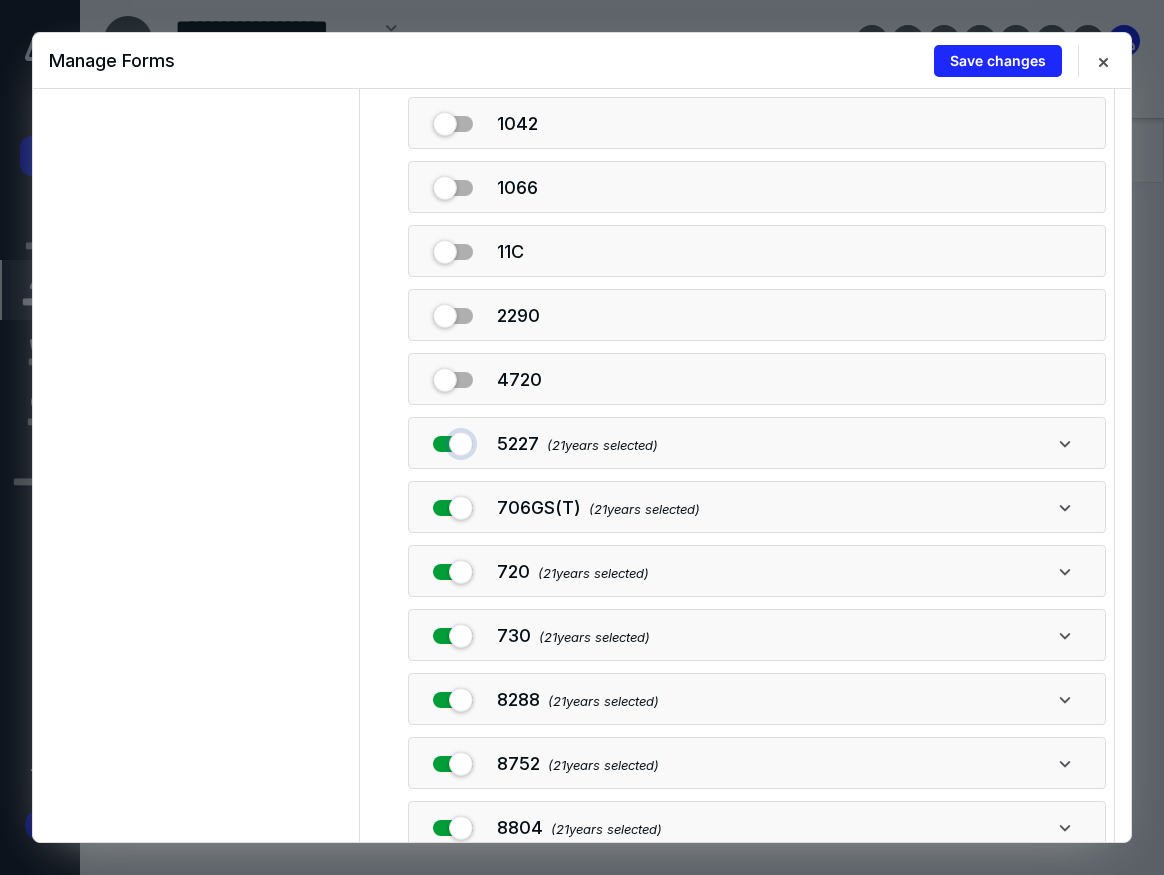 click at bounding box center (453, 440) 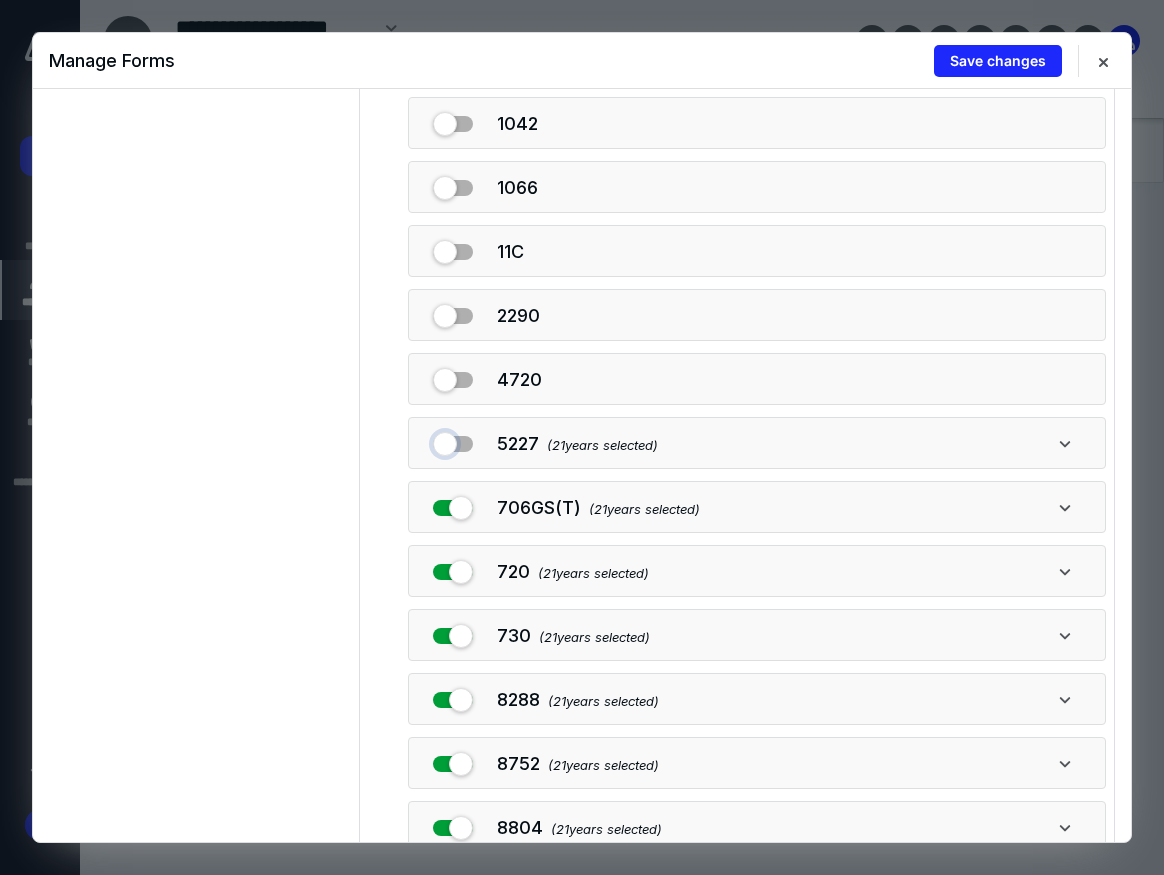 checkbox on "false" 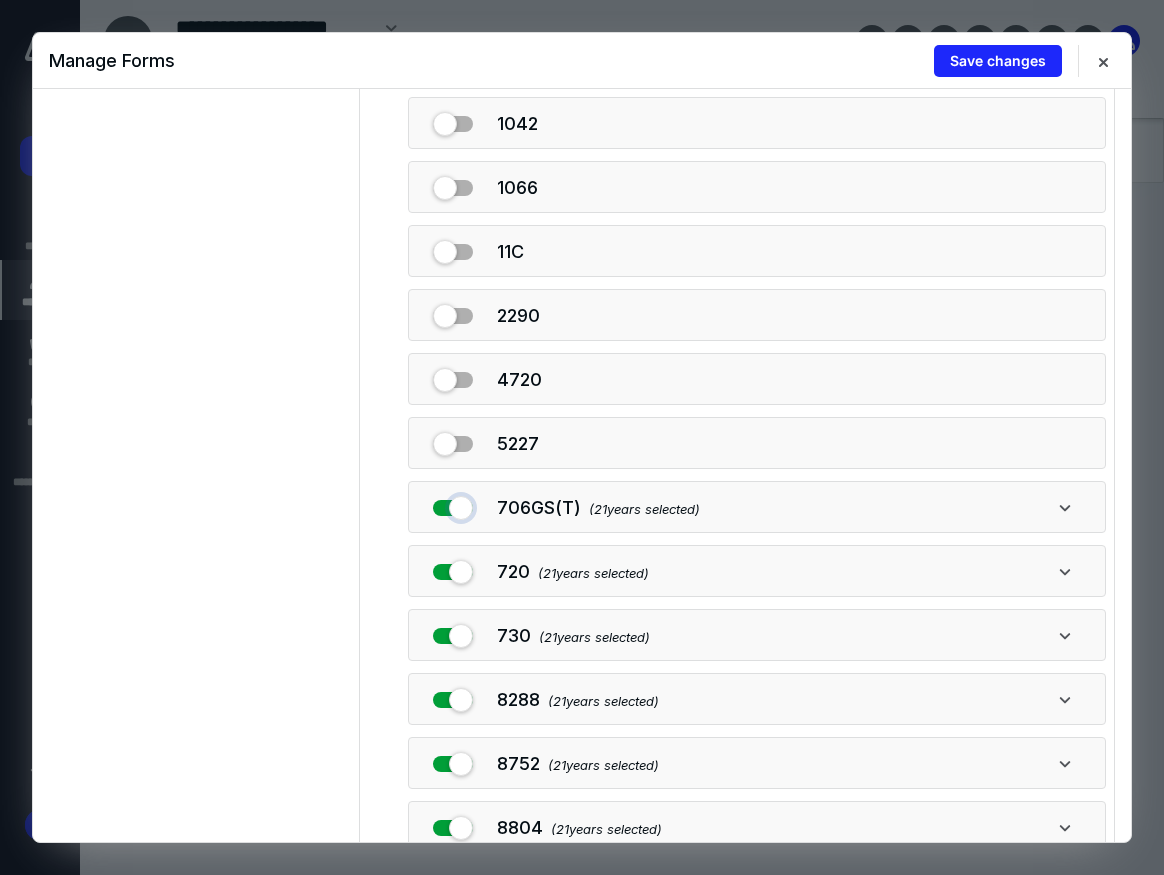 click at bounding box center [453, 504] 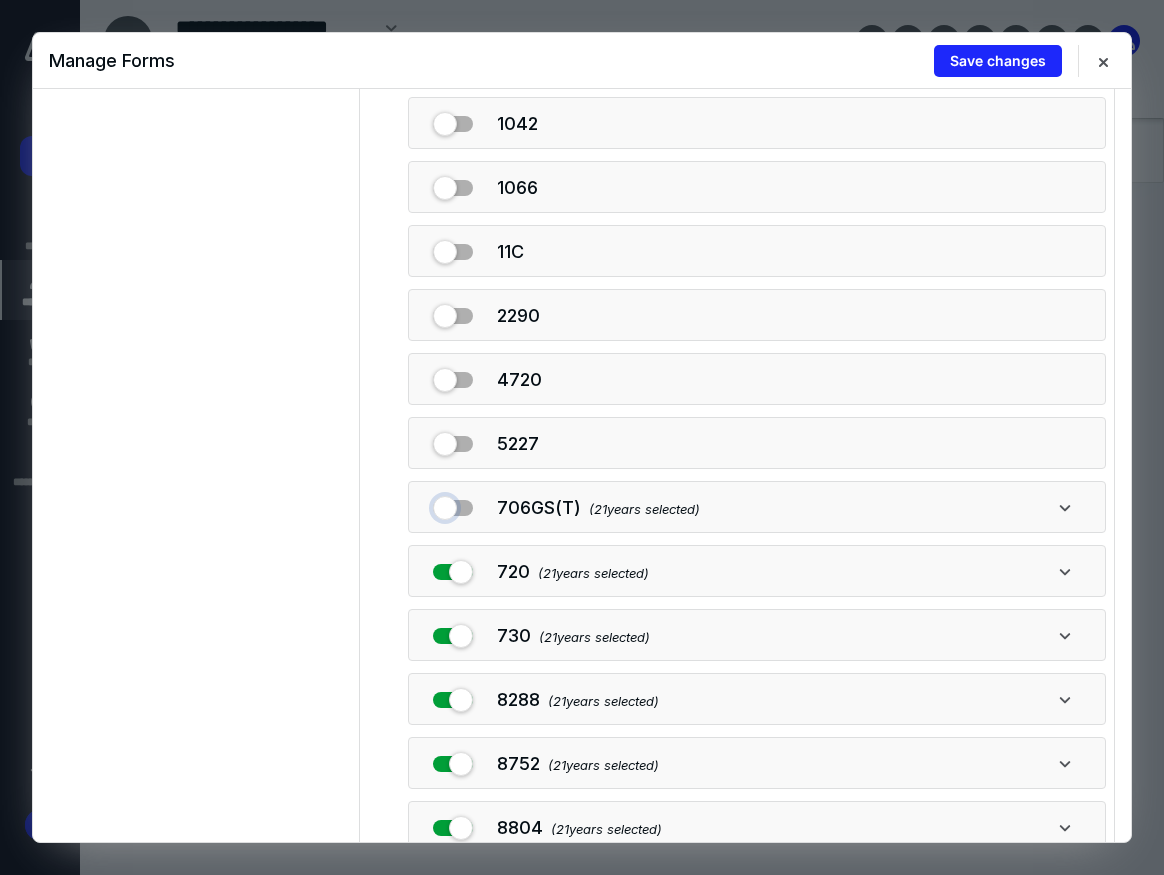 checkbox on "false" 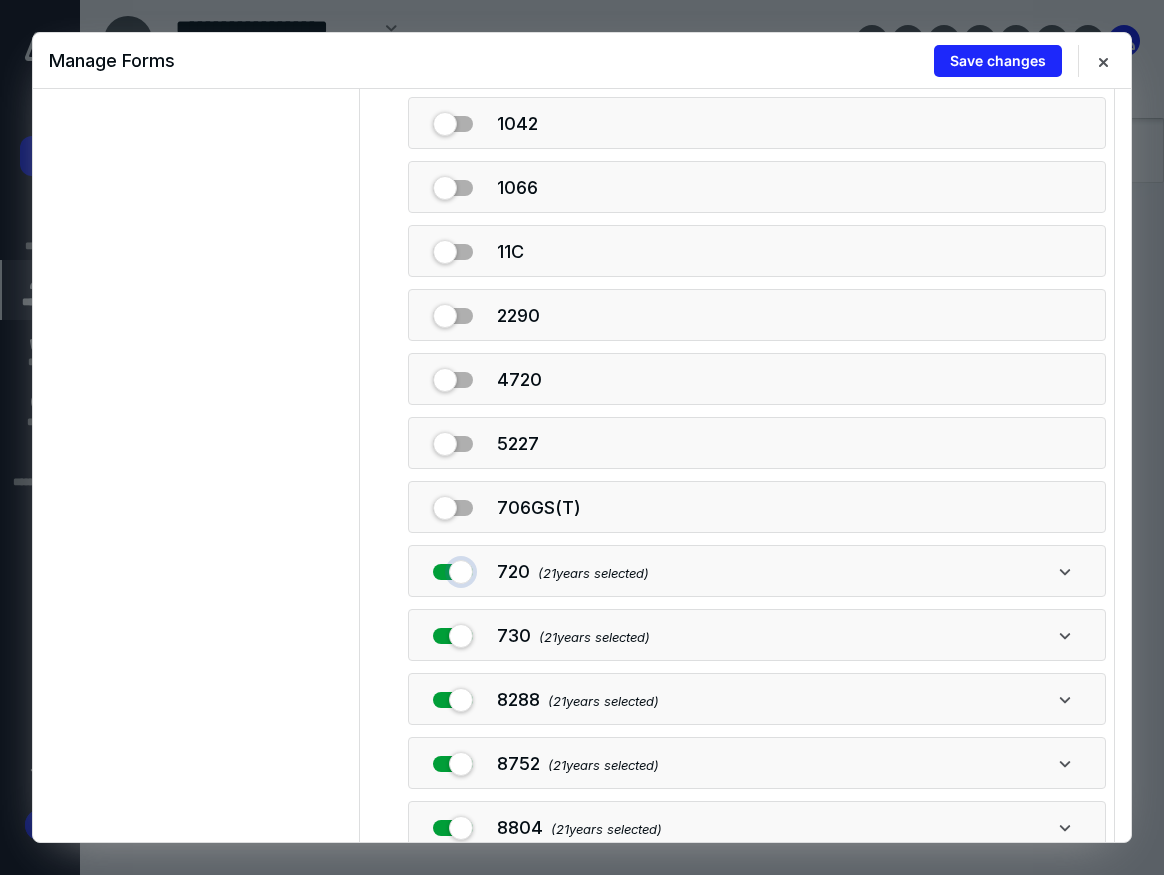 drag, startPoint x: 455, startPoint y: 572, endPoint x: 459, endPoint y: 596, distance: 24.33105 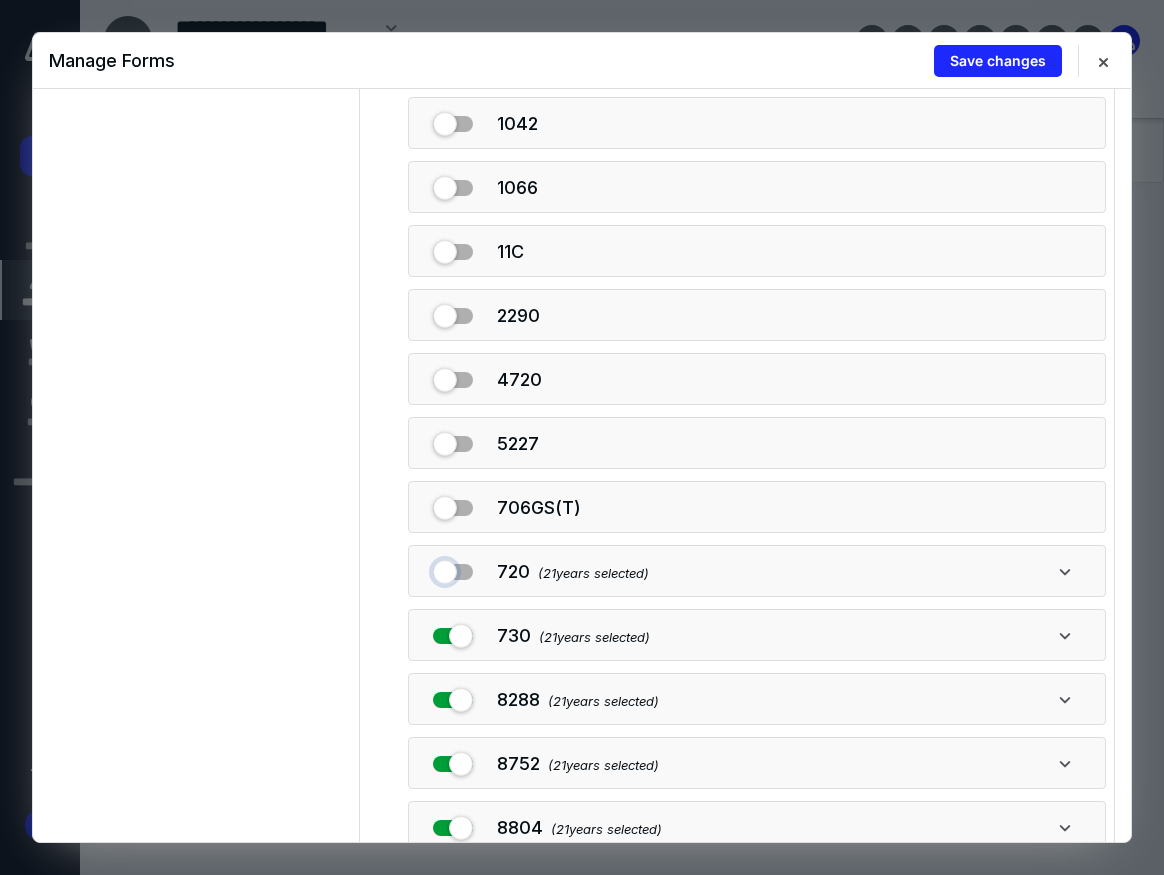 checkbox on "false" 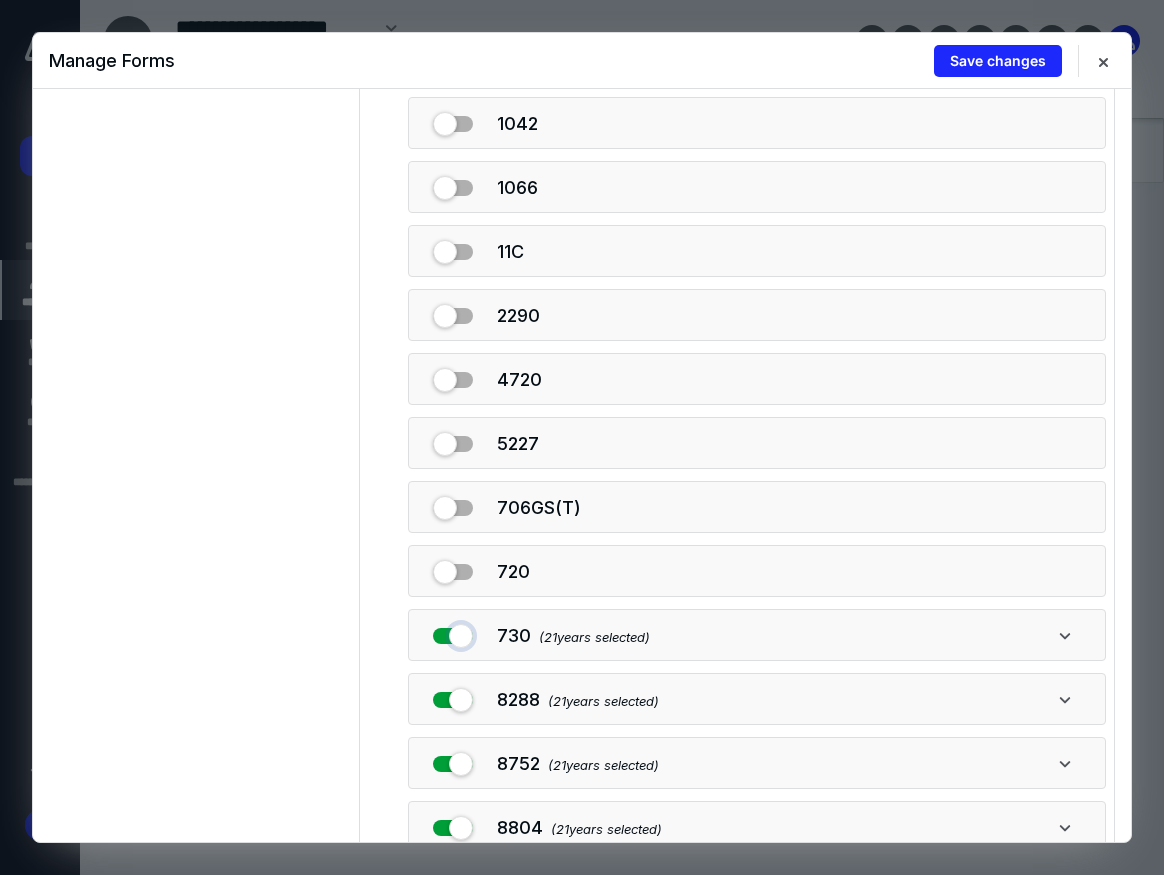 drag, startPoint x: 458, startPoint y: 631, endPoint x: 458, endPoint y: 651, distance: 20 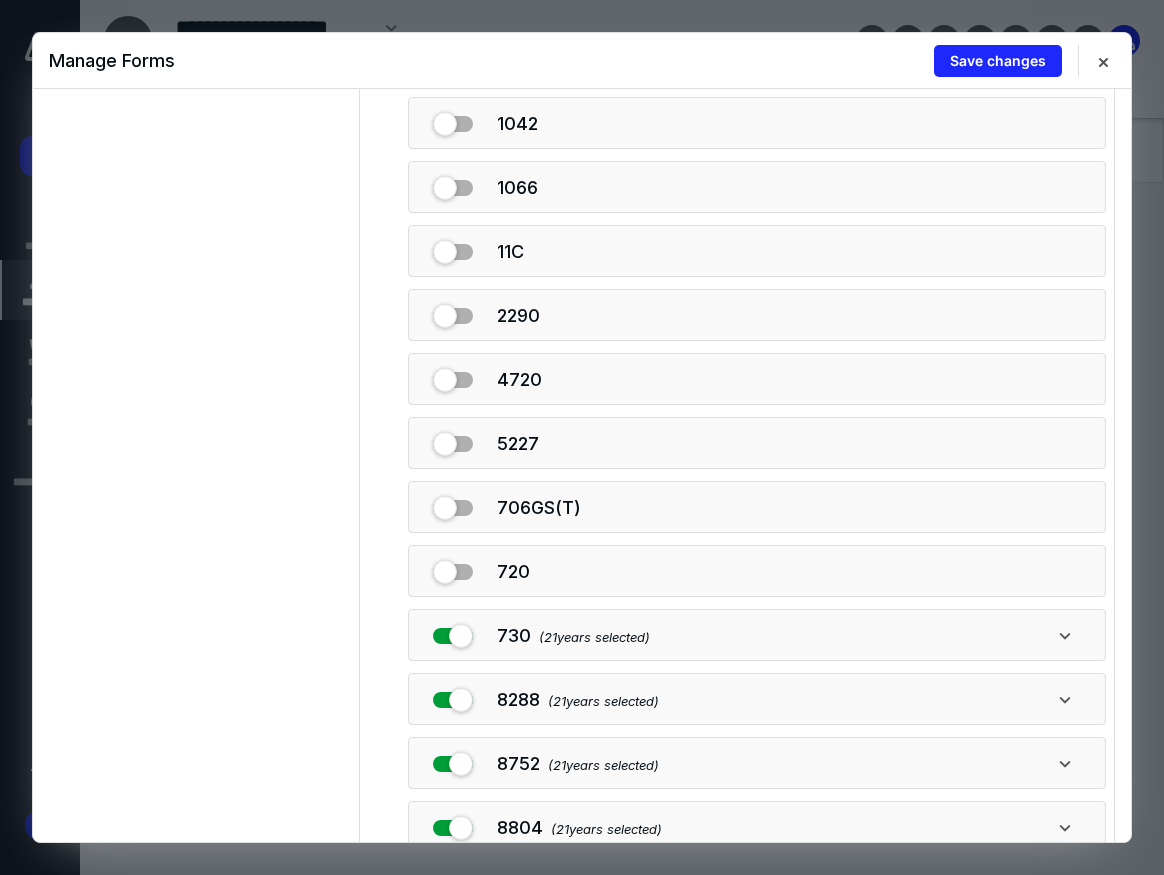 drag, startPoint x: 458, startPoint y: 676, endPoint x: 457, endPoint y: 692, distance: 16.03122 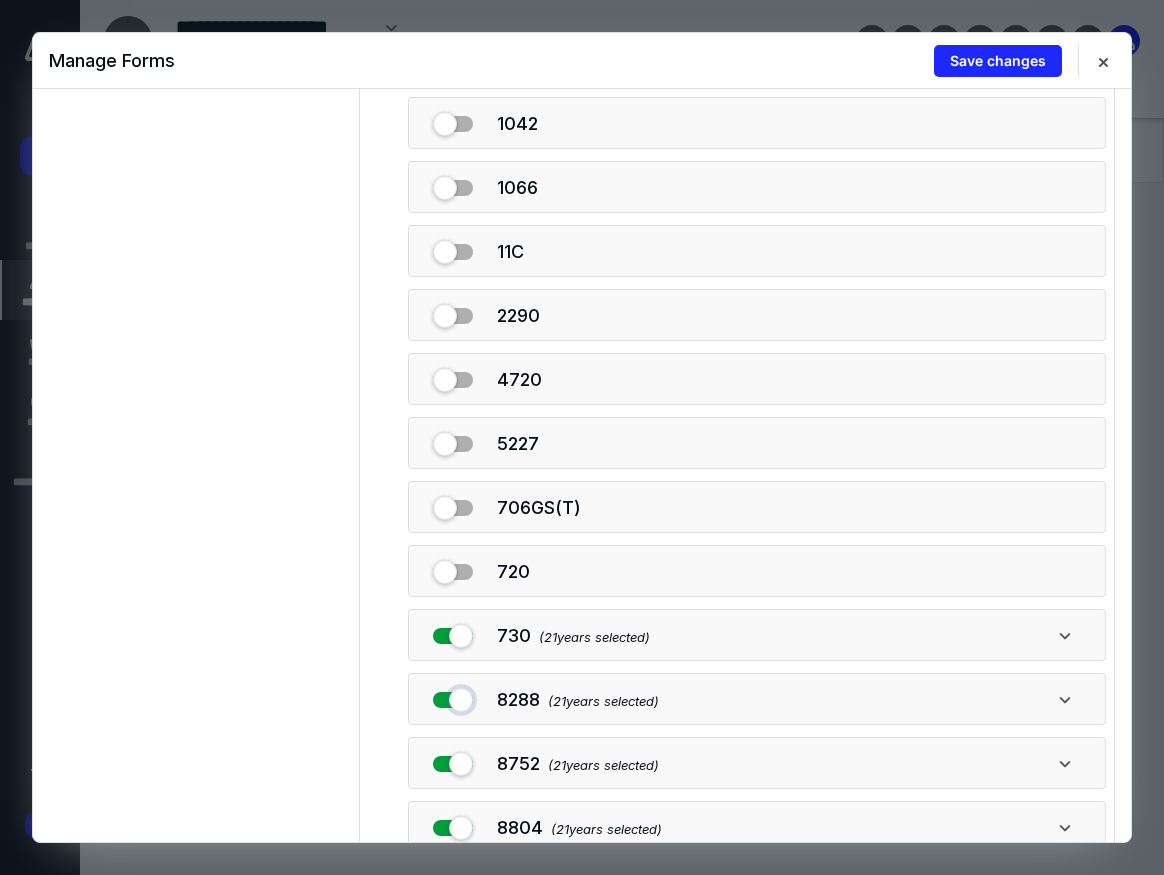 click at bounding box center [453, 699] 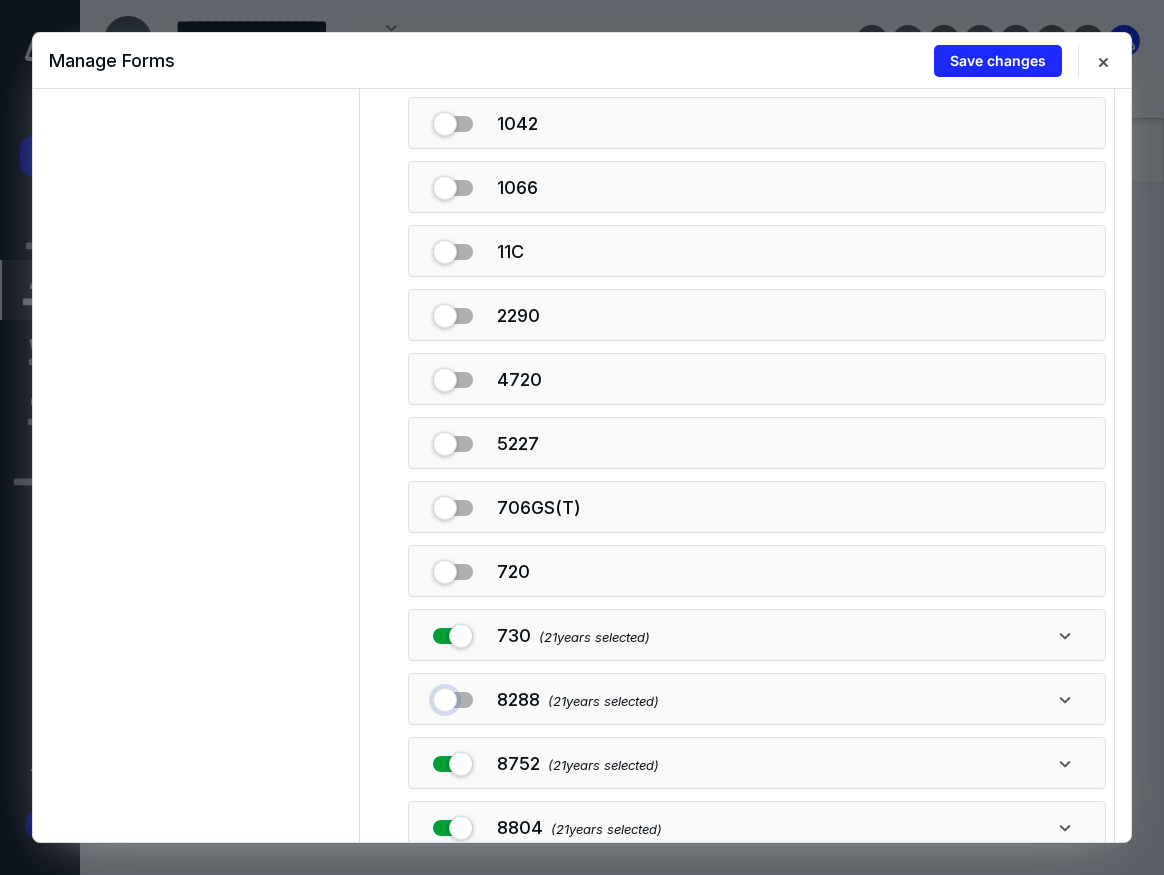 checkbox on "false" 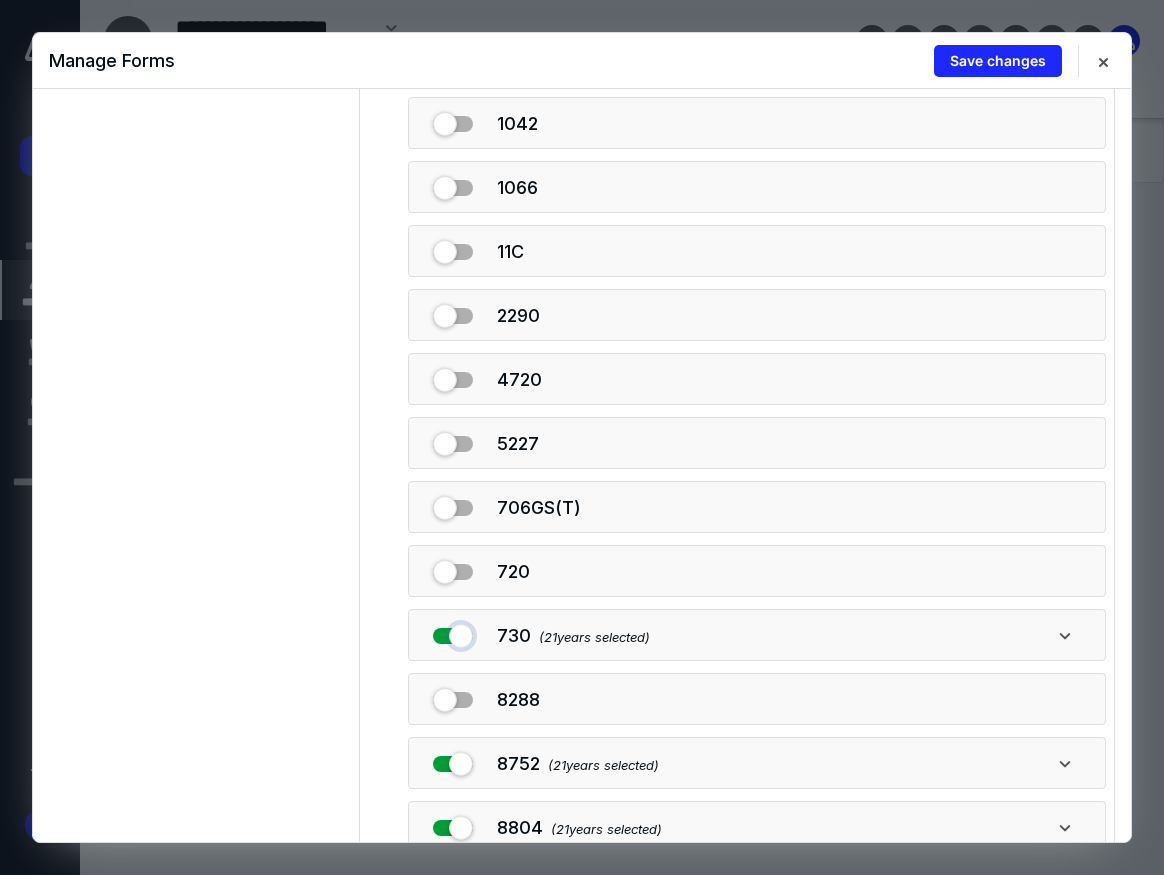 click at bounding box center [453, 632] 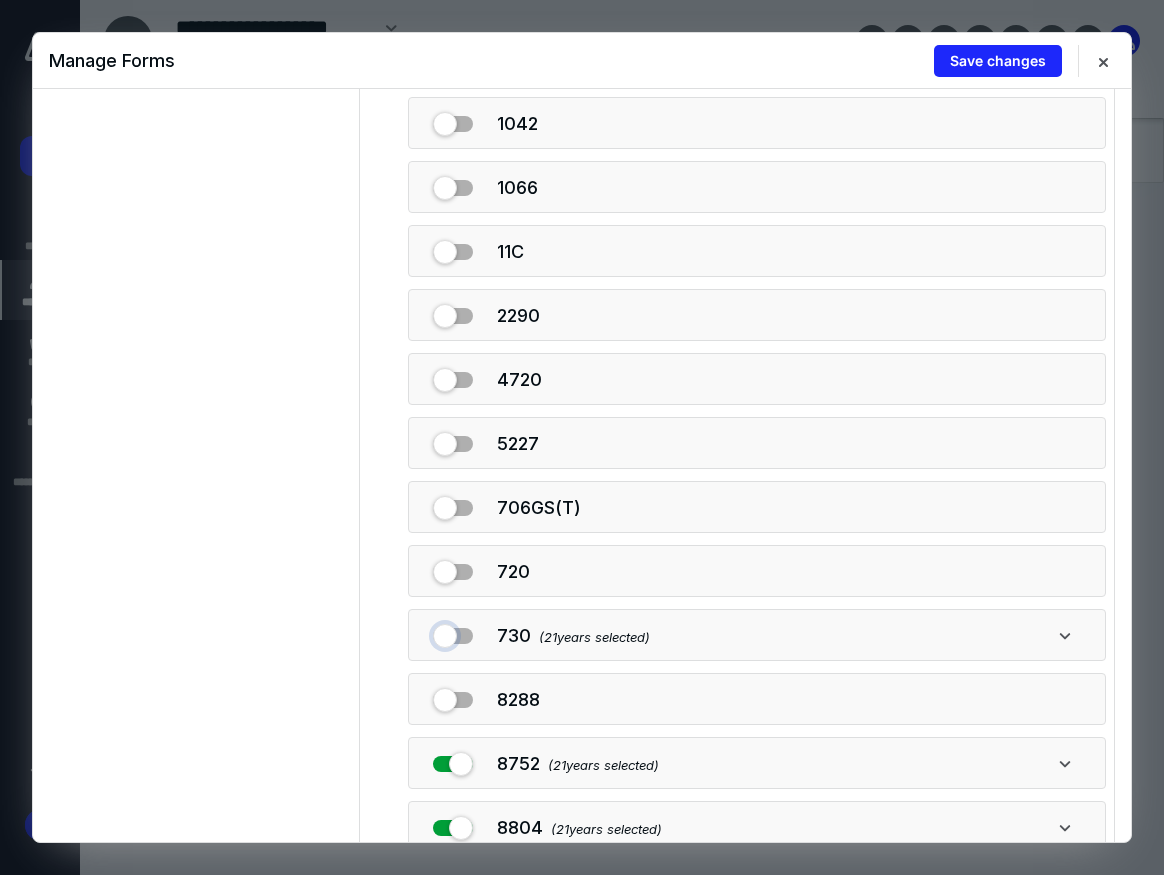 checkbox on "false" 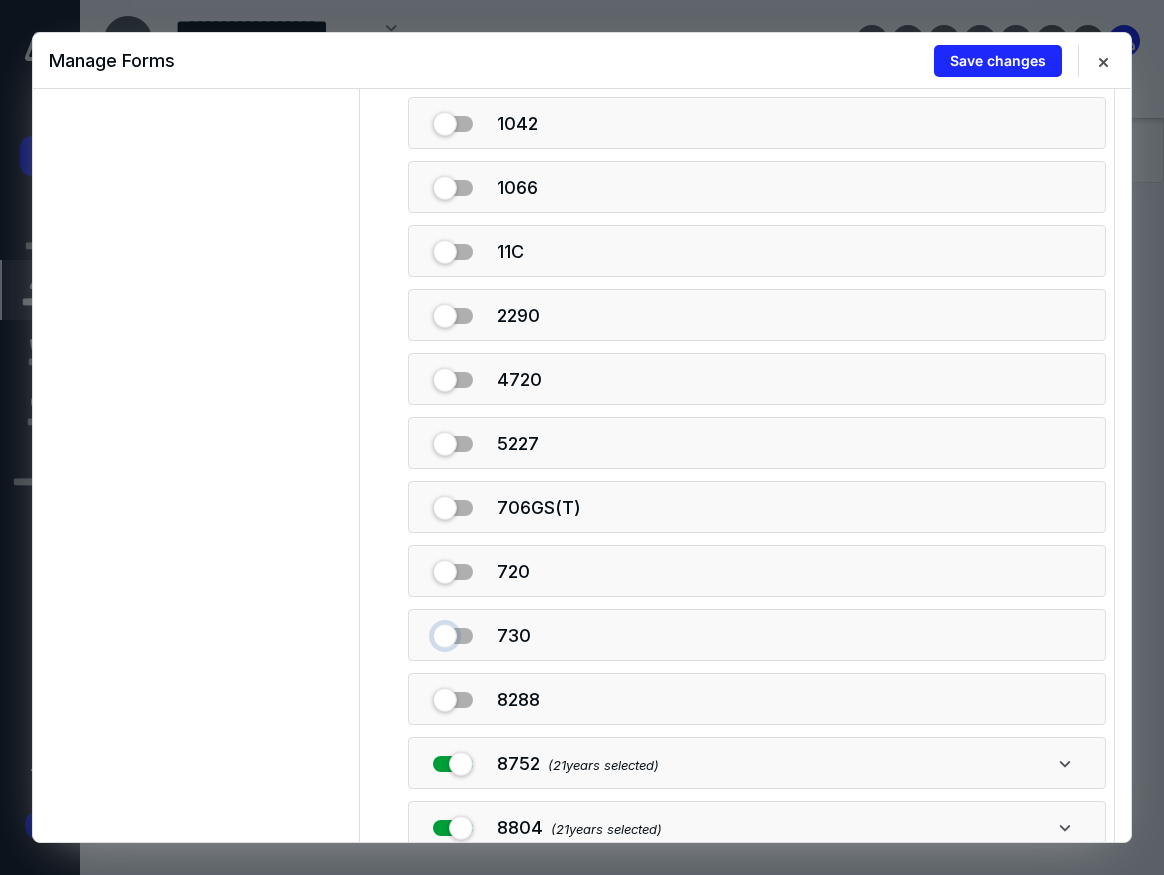 scroll, scrollTop: 1116, scrollLeft: 0, axis: vertical 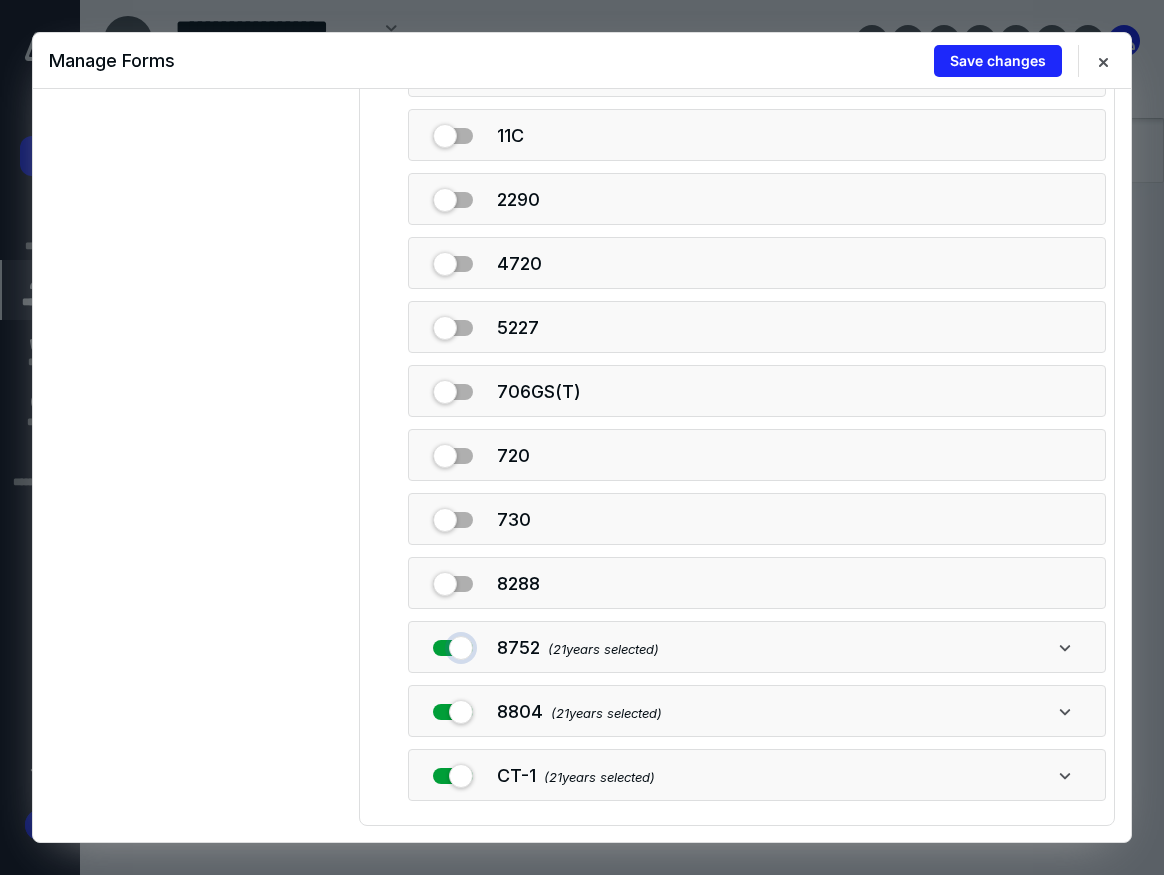 click at bounding box center [453, 644] 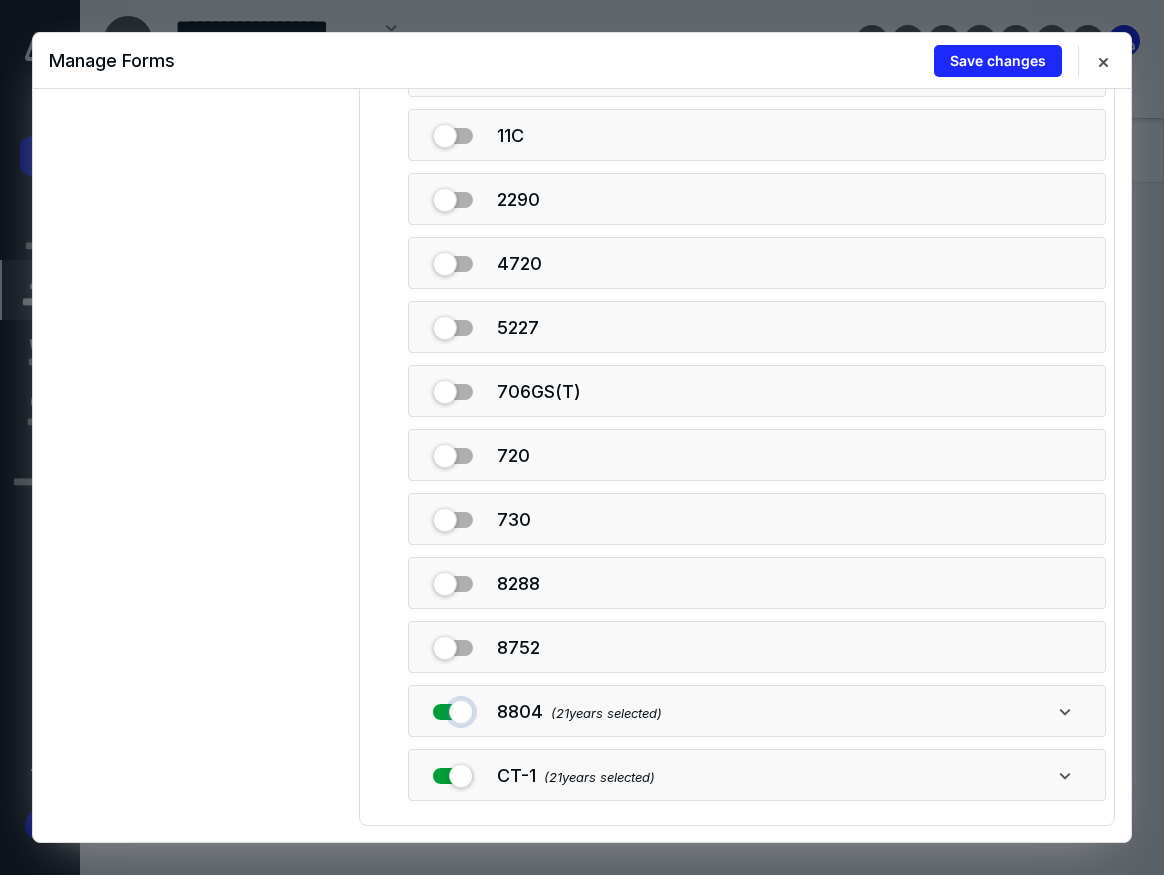 click at bounding box center (453, 708) 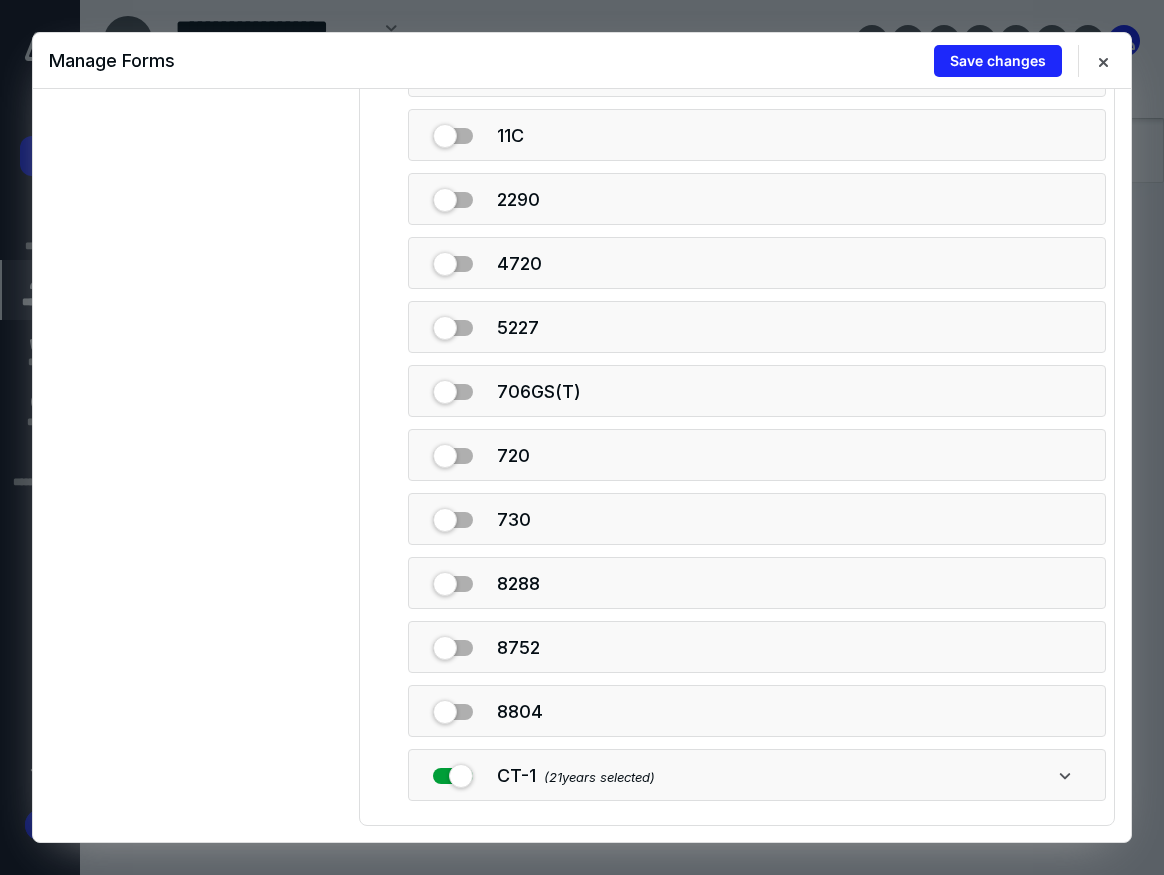 click at bounding box center (453, 772) 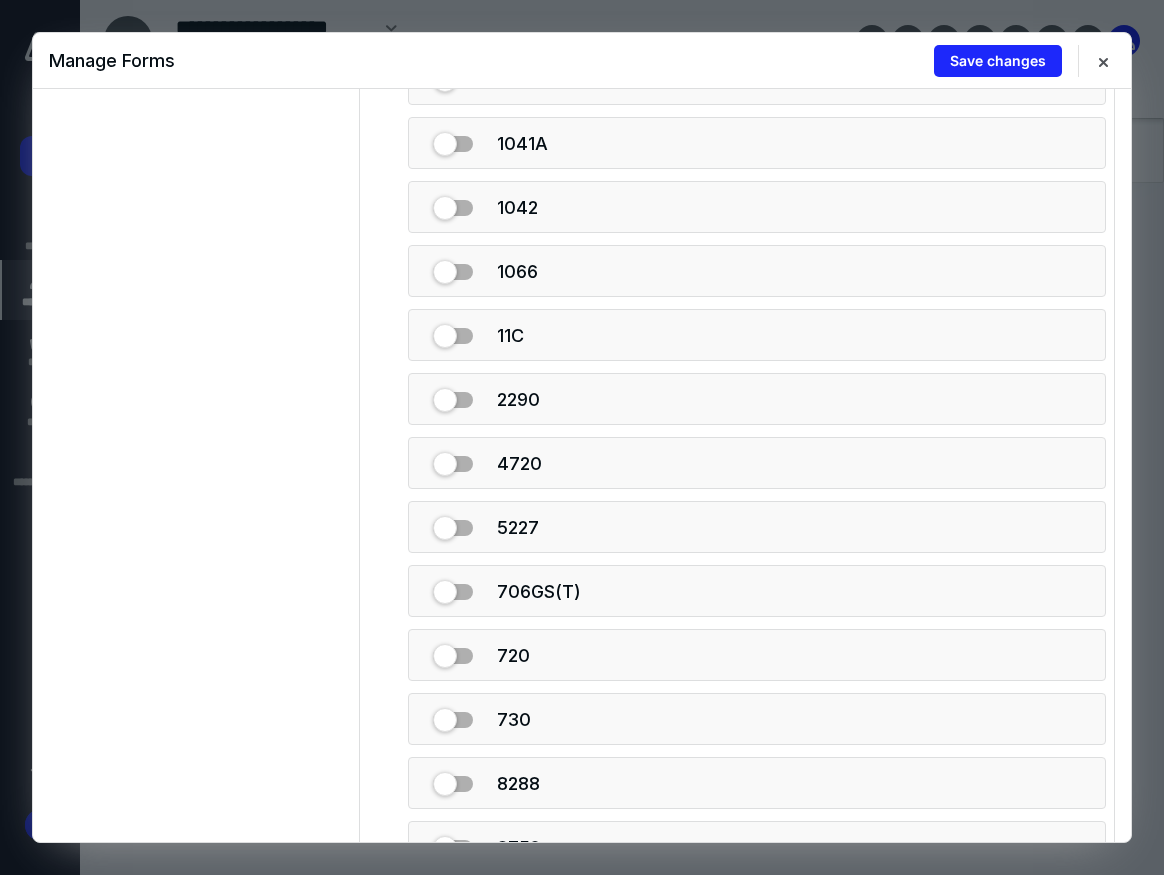 scroll, scrollTop: 1116, scrollLeft: 0, axis: vertical 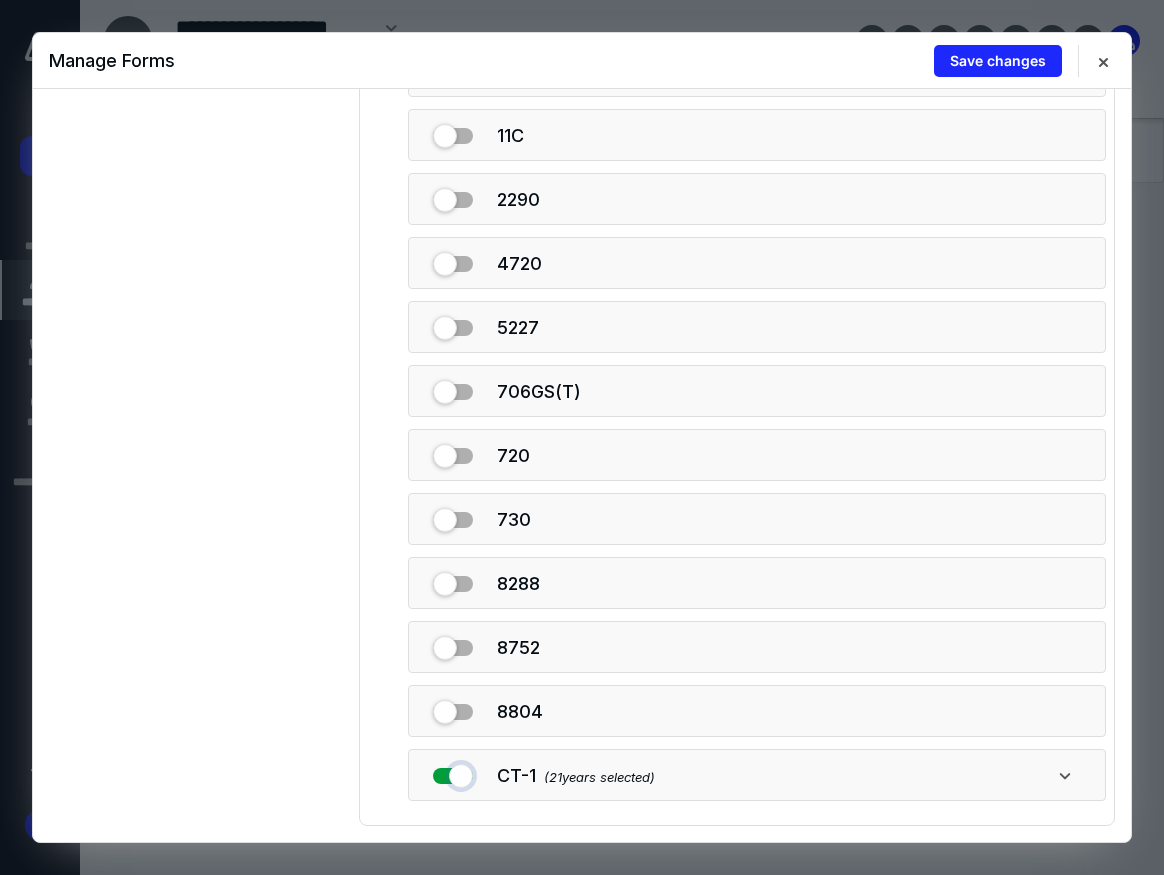click at bounding box center [453, 772] 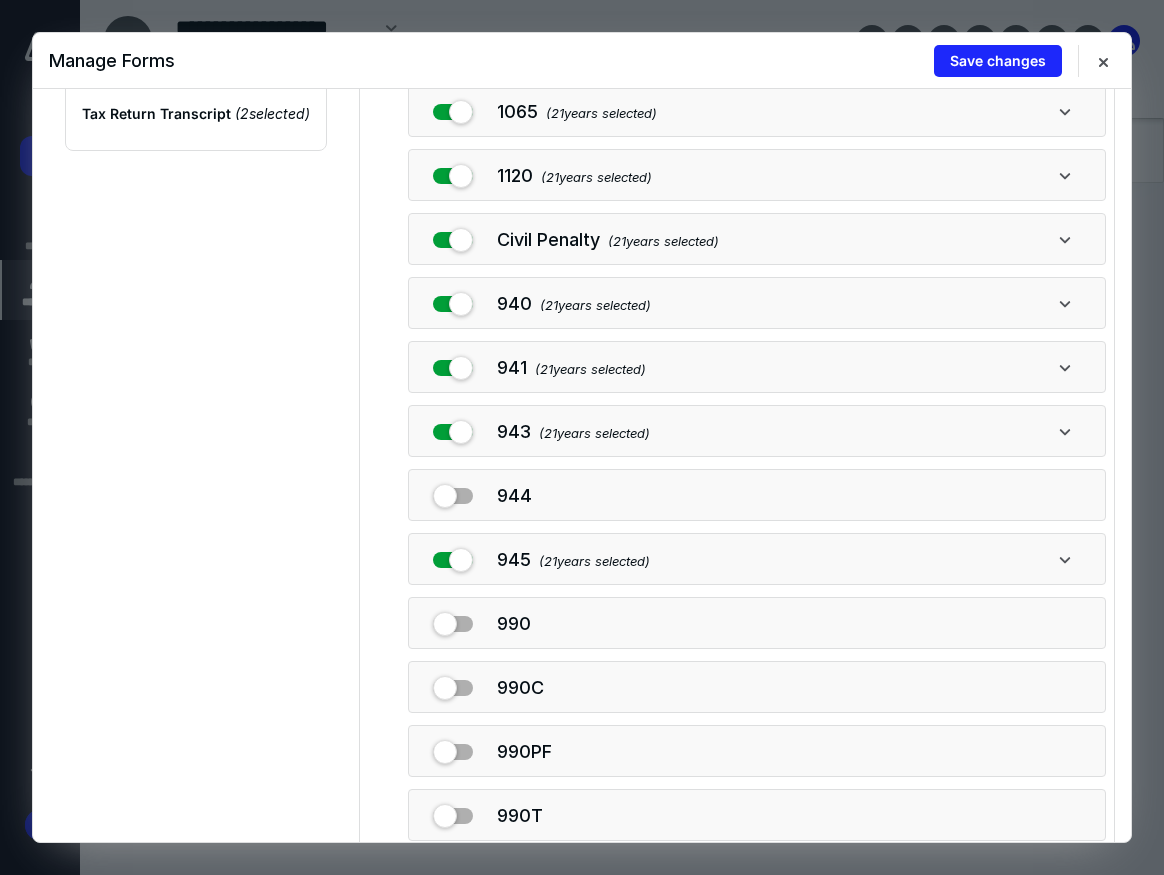 scroll, scrollTop: 0, scrollLeft: 0, axis: both 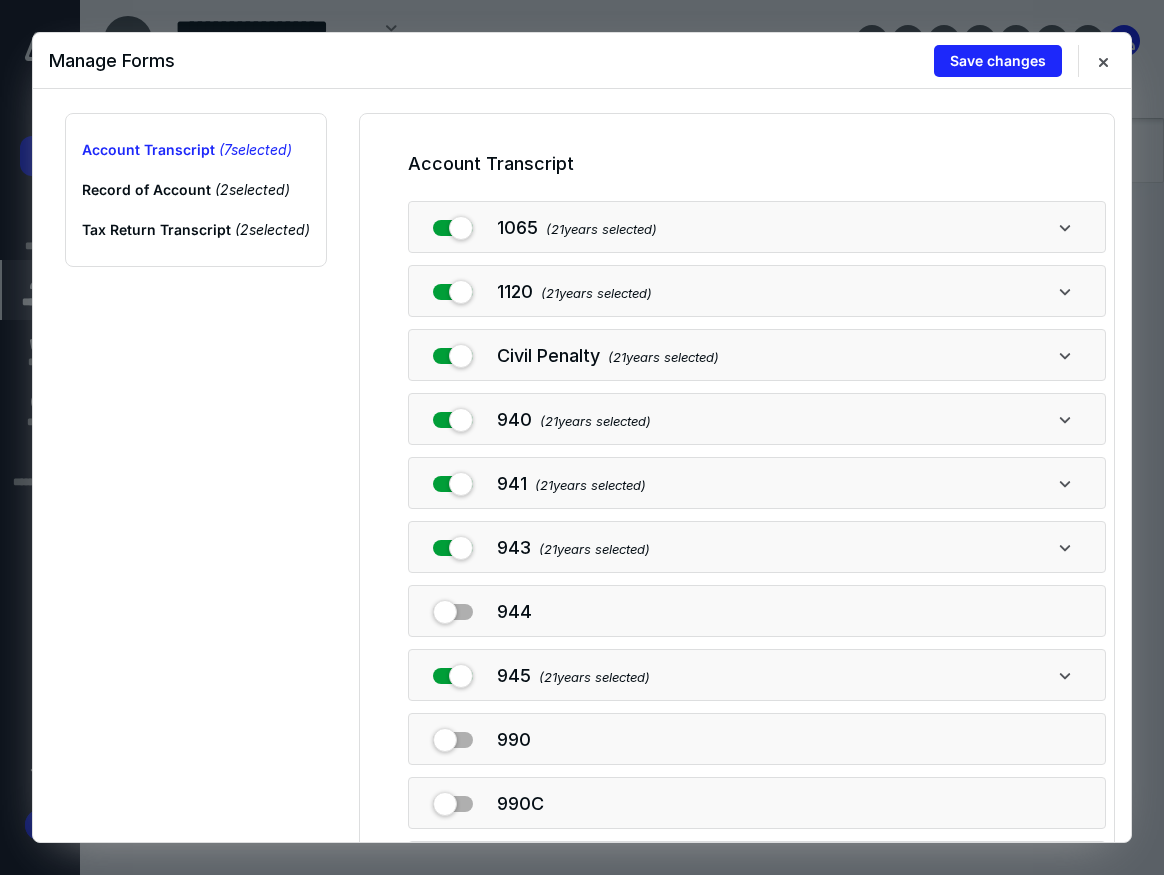 click on "Manage Forms Save changes" at bounding box center (582, 61) 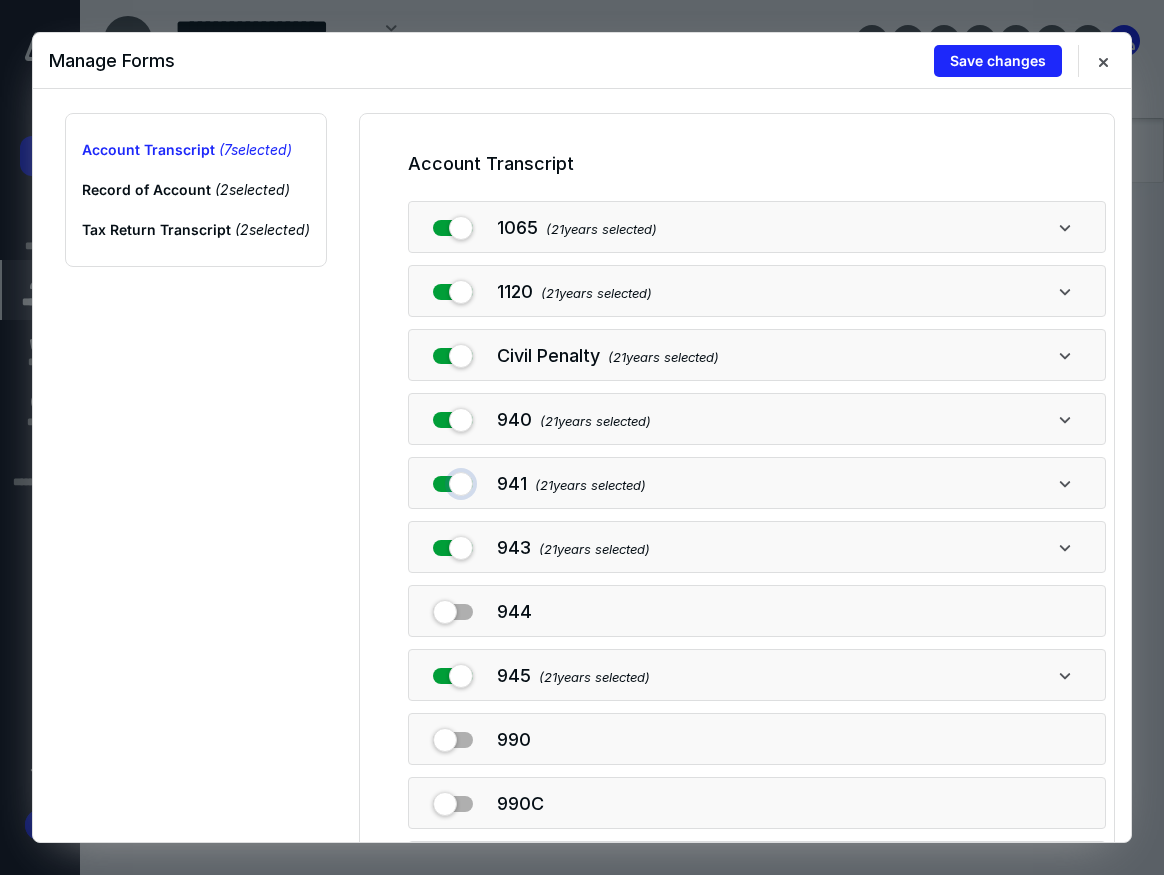 click at bounding box center [453, 480] 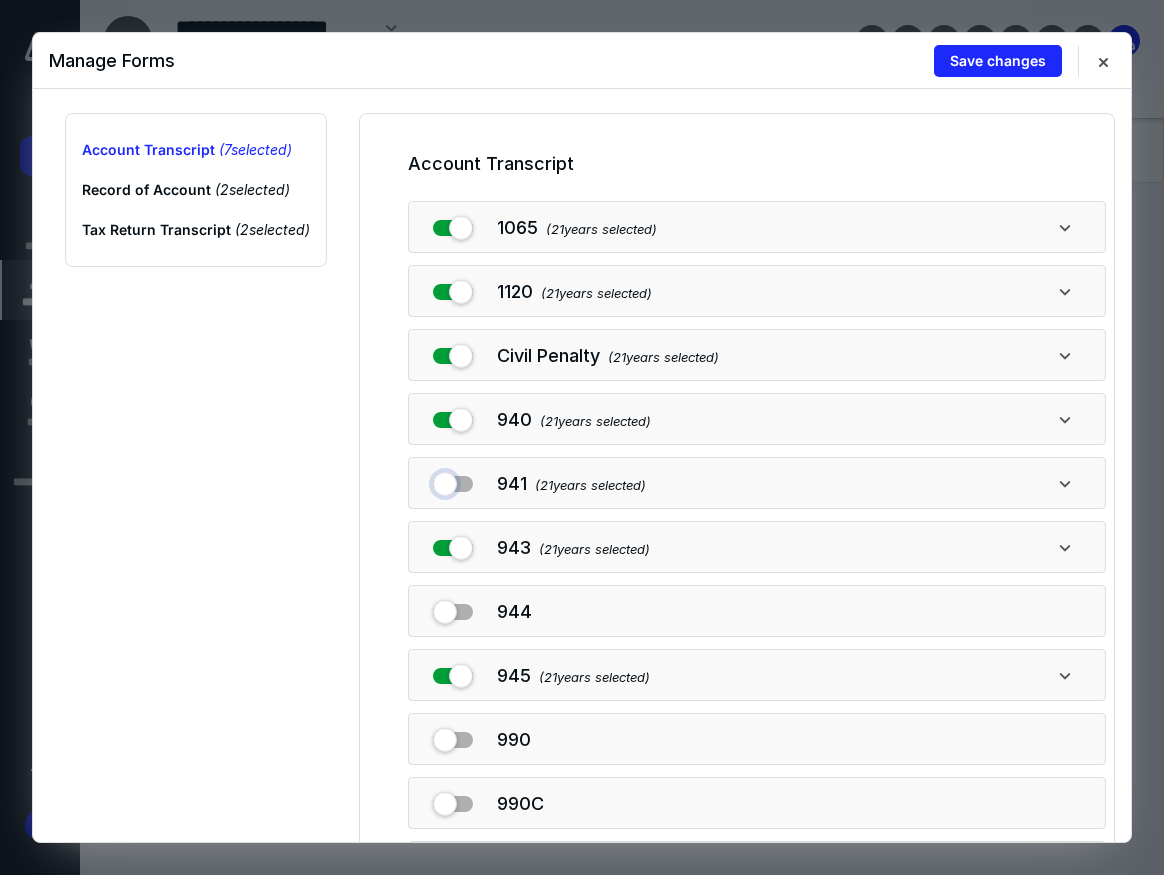 checkbox on "false" 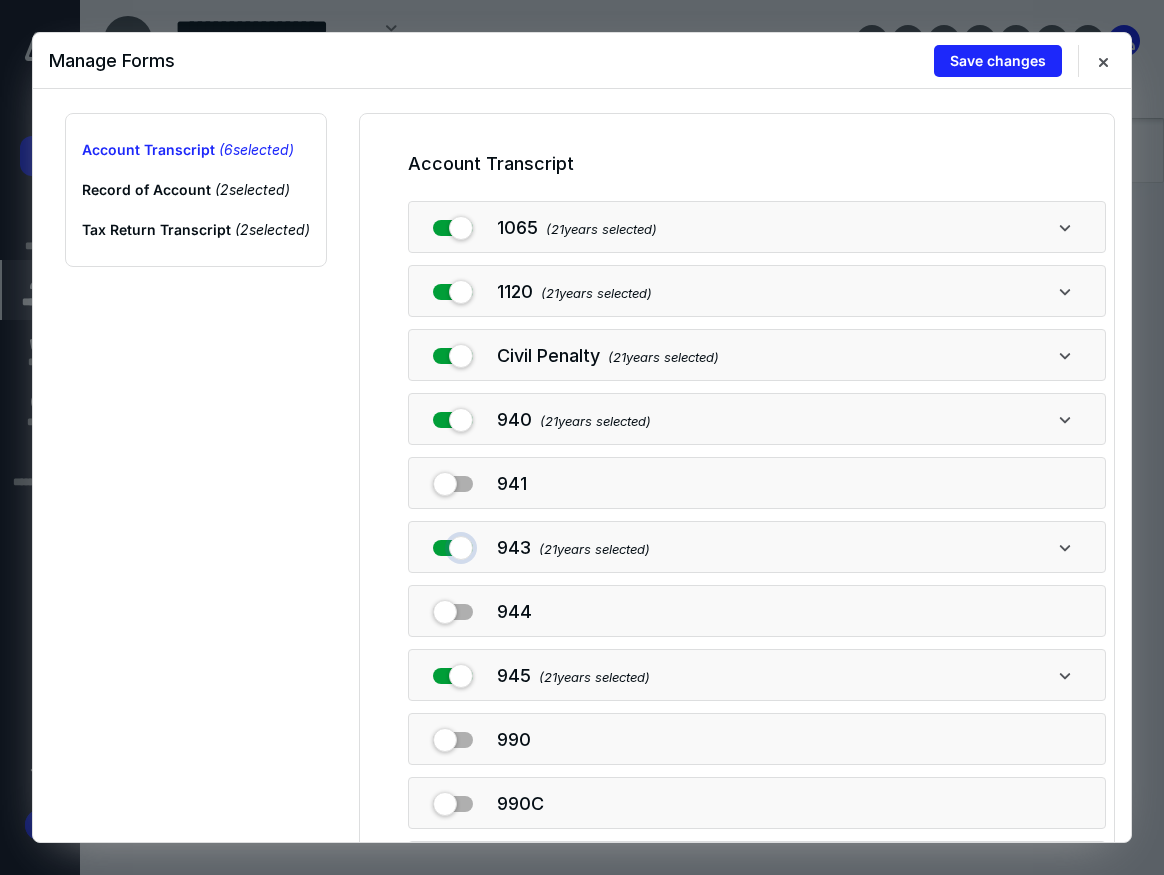 click at bounding box center [453, 544] 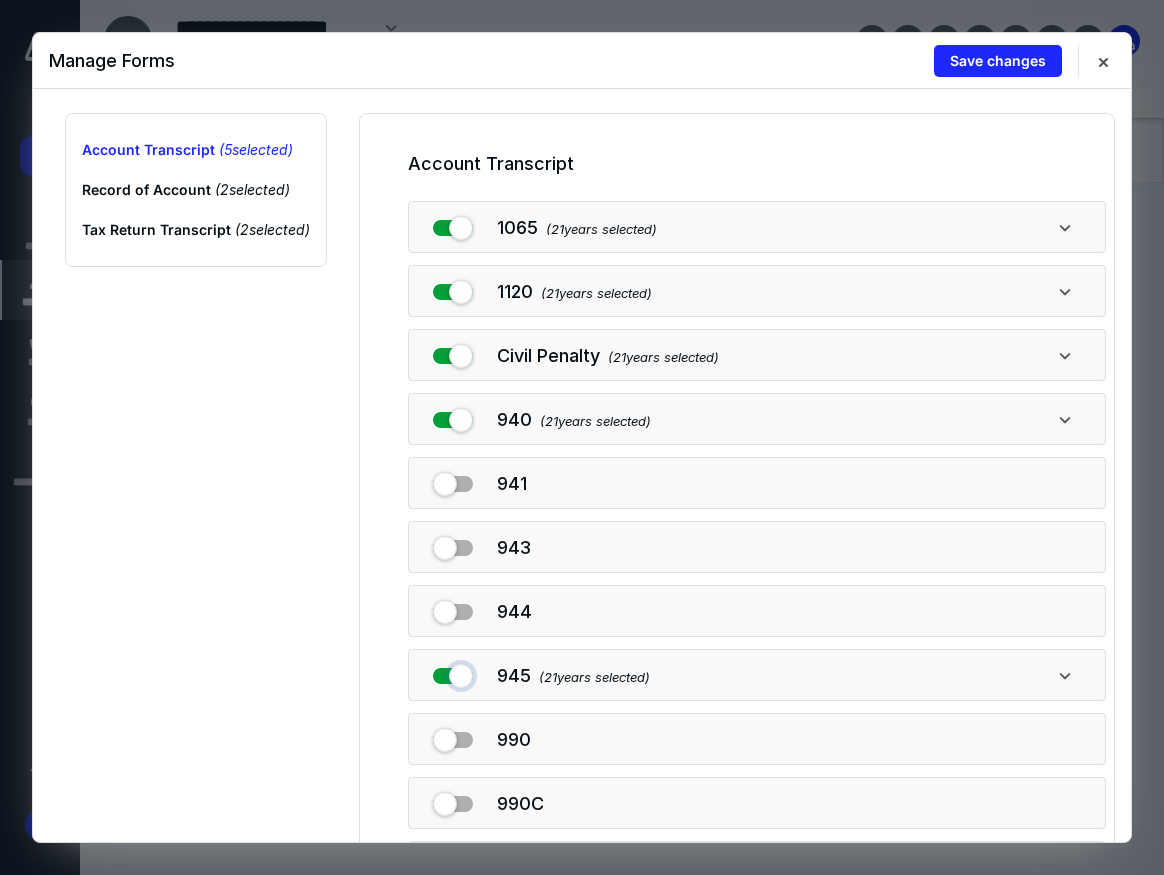 click at bounding box center [453, 672] 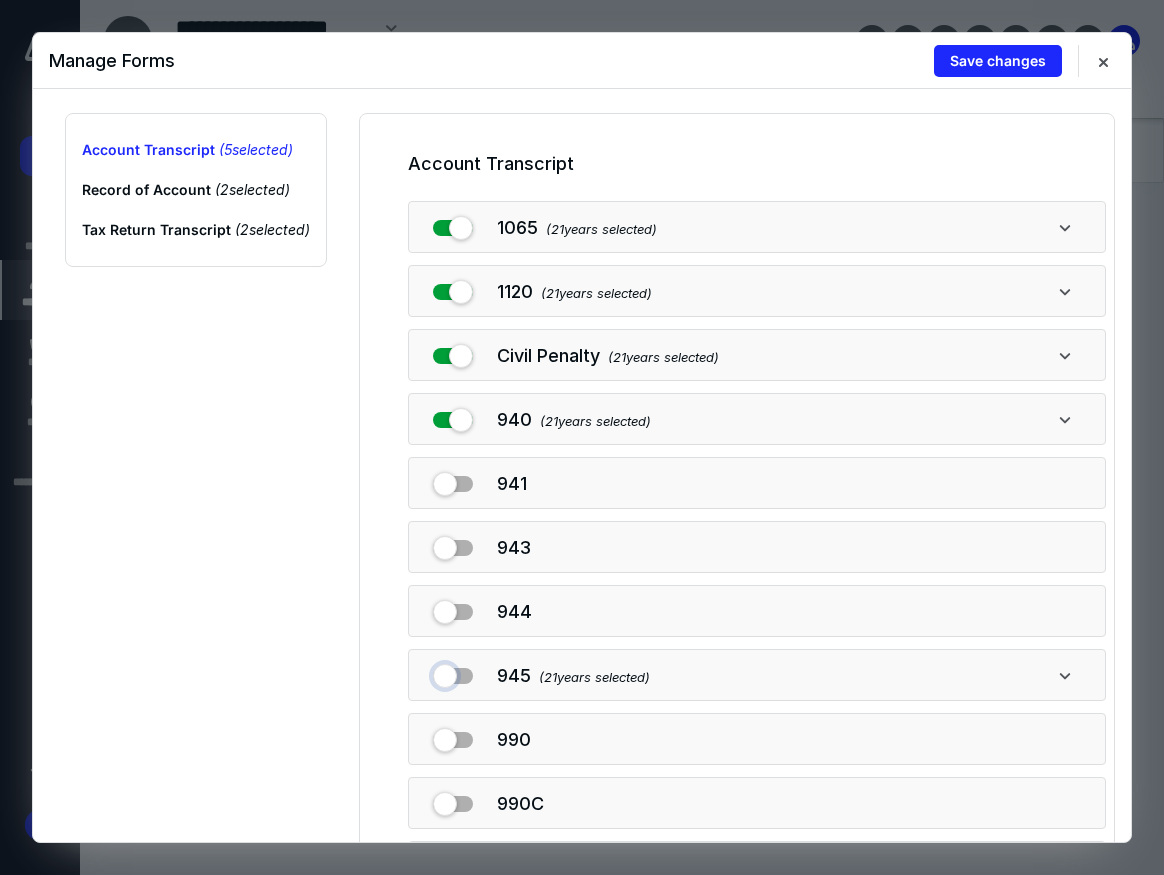 checkbox on "false" 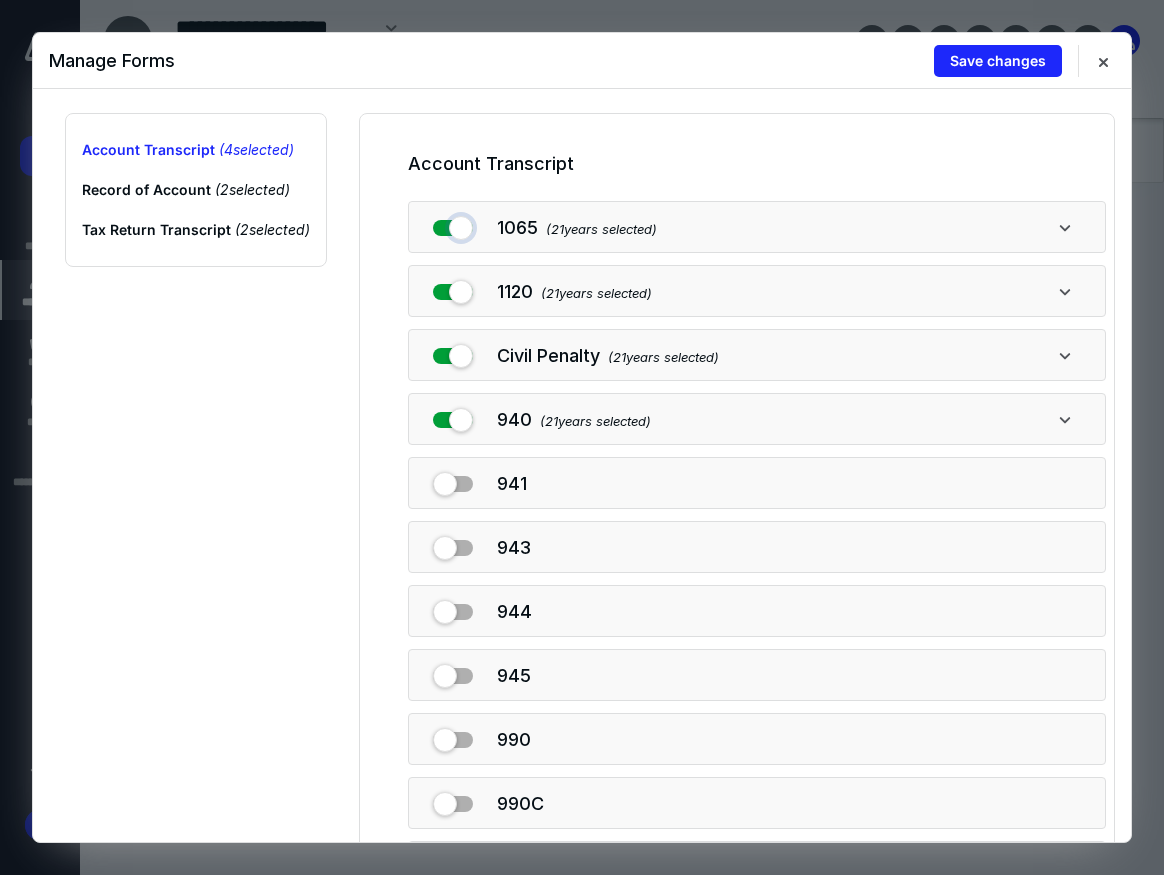 click at bounding box center (453, 224) 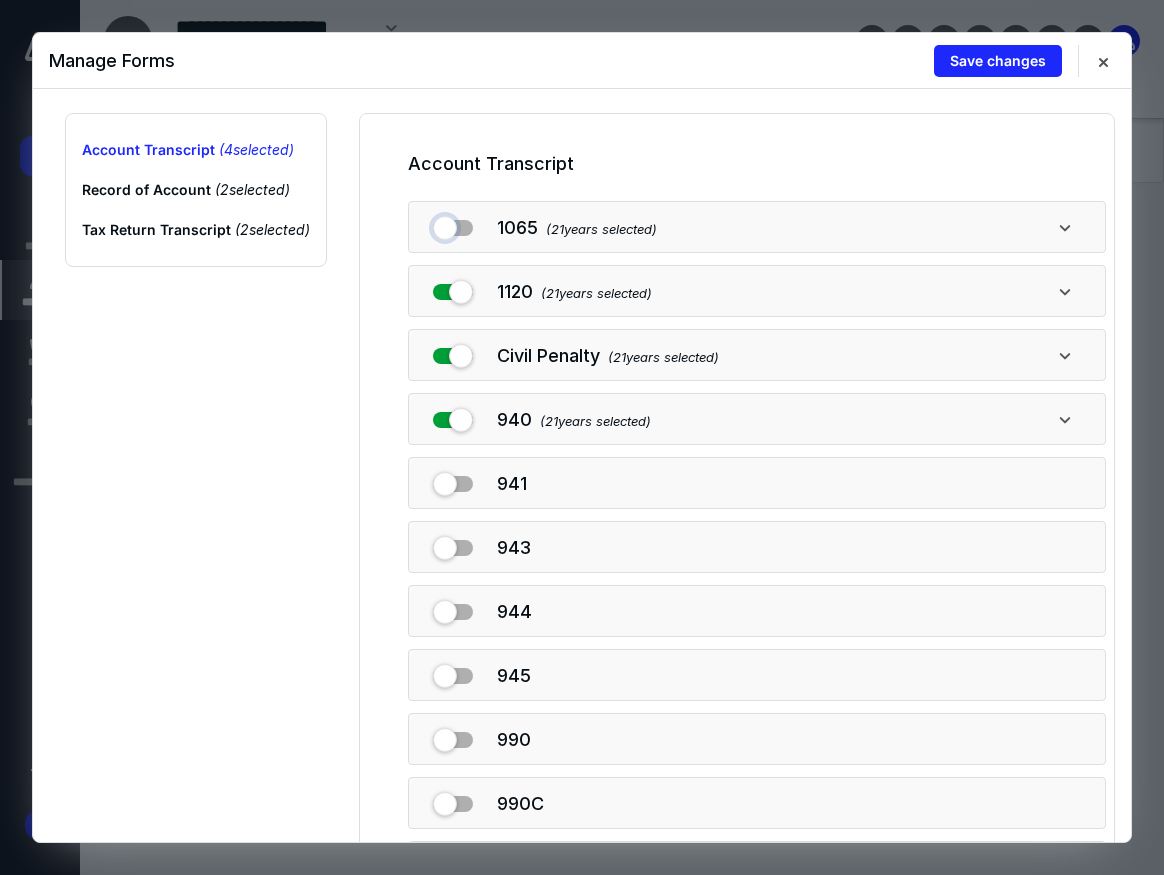 checkbox on "false" 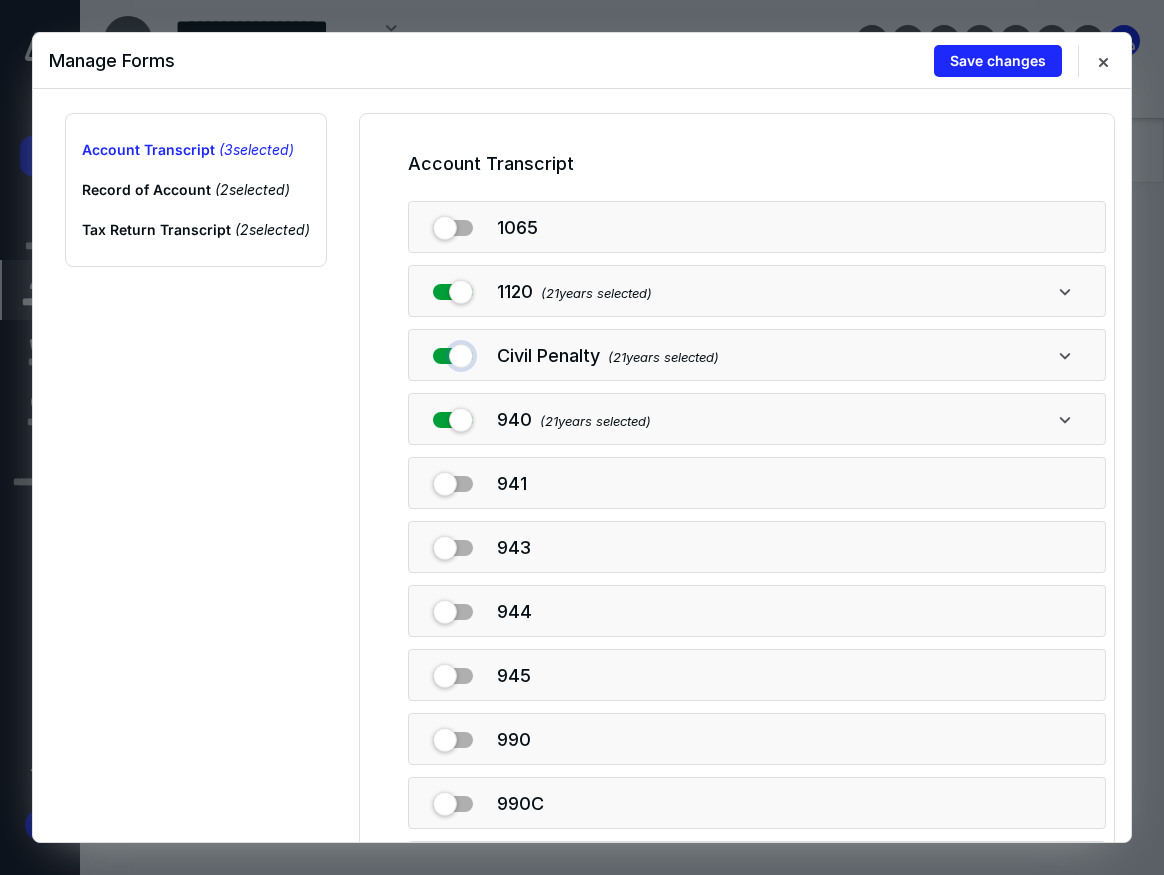 click at bounding box center [453, 352] 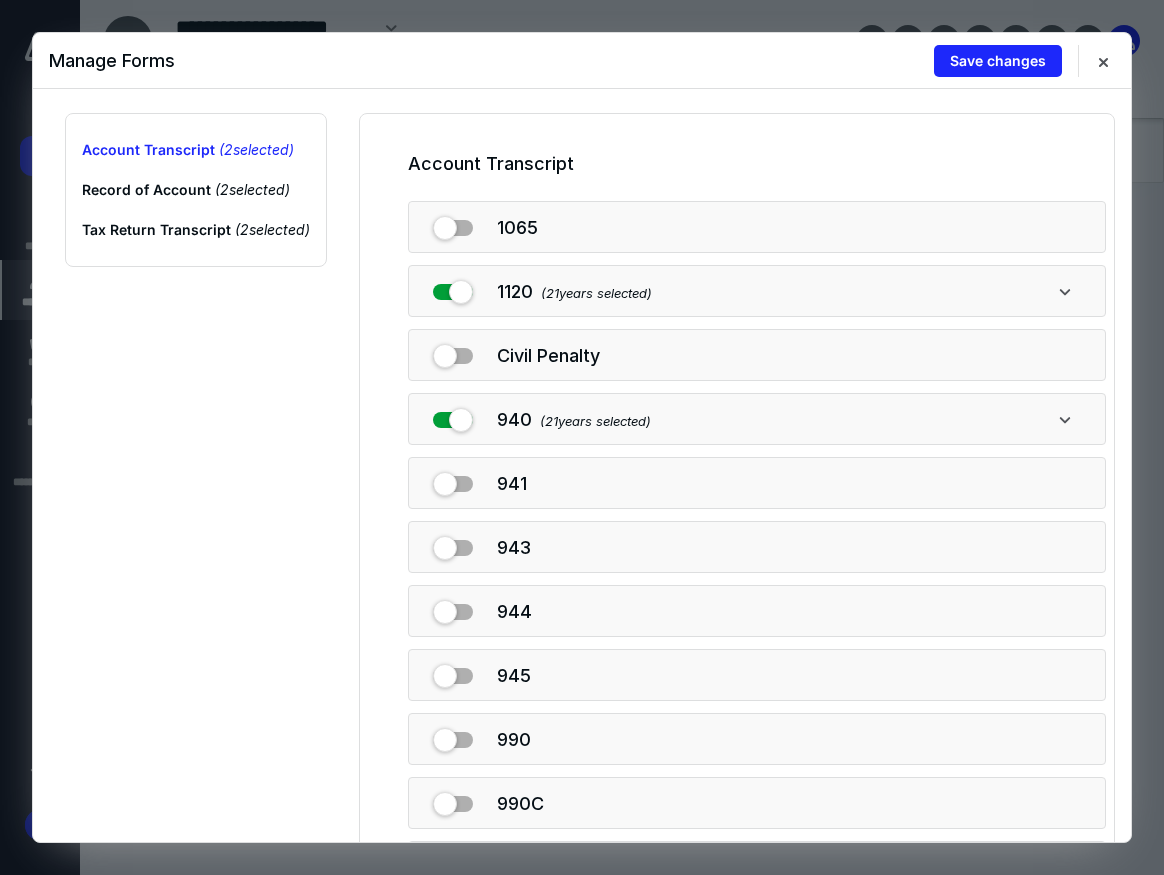 click on "Manage Forms Save changes" at bounding box center [582, 61] 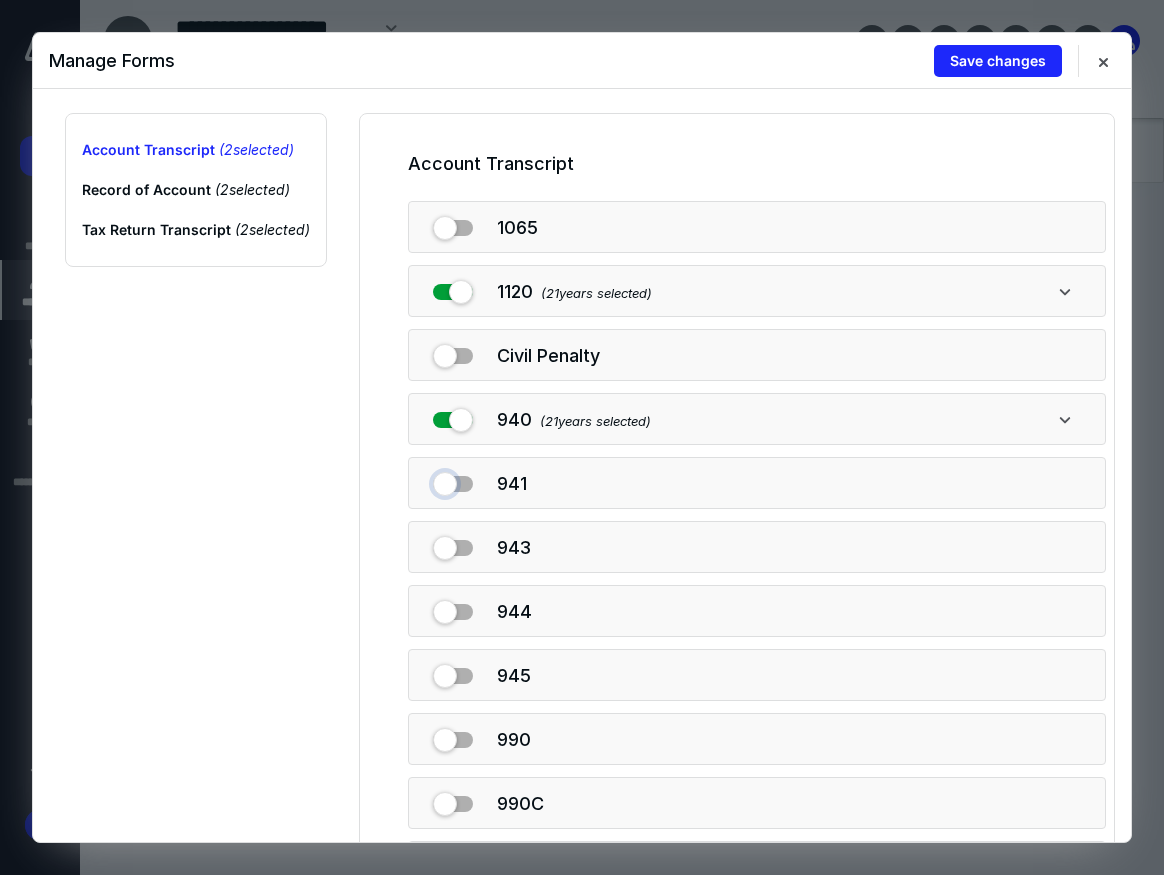 click at bounding box center [453, 480] 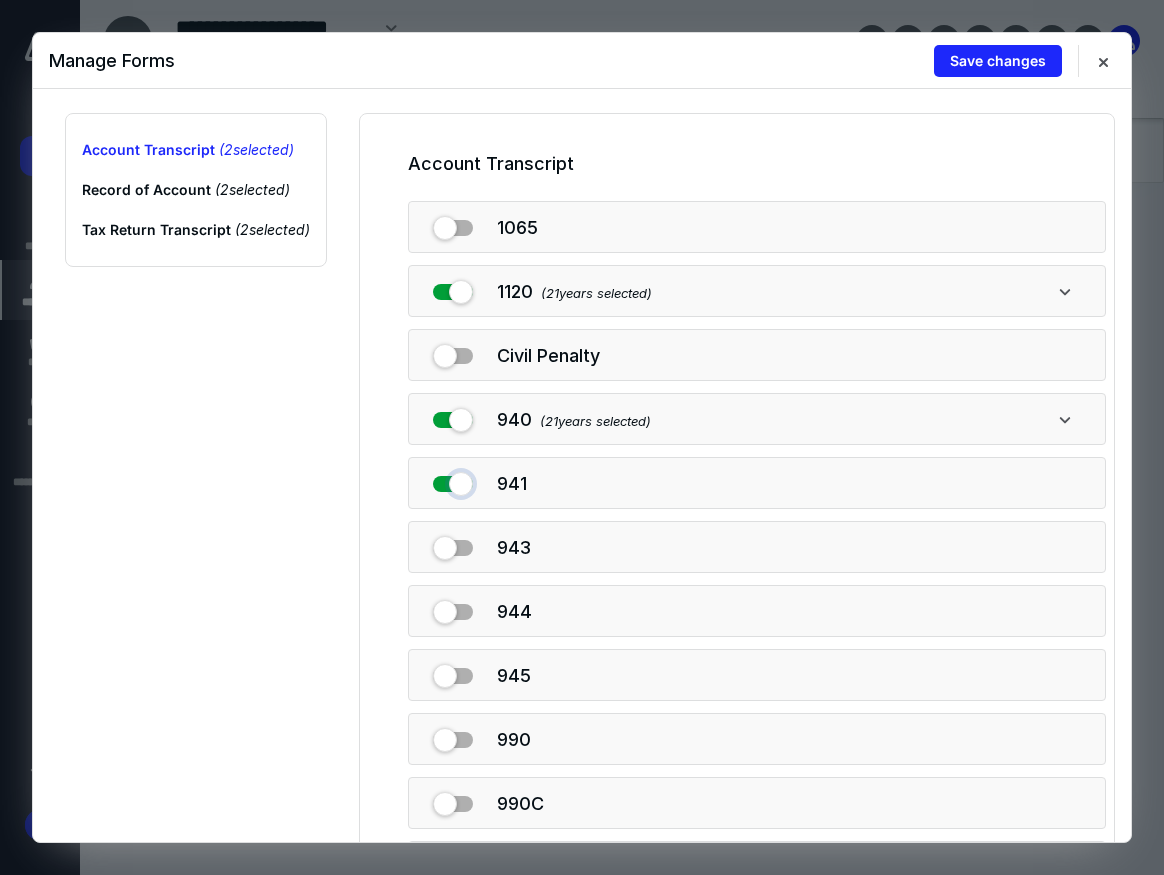 checkbox on "true" 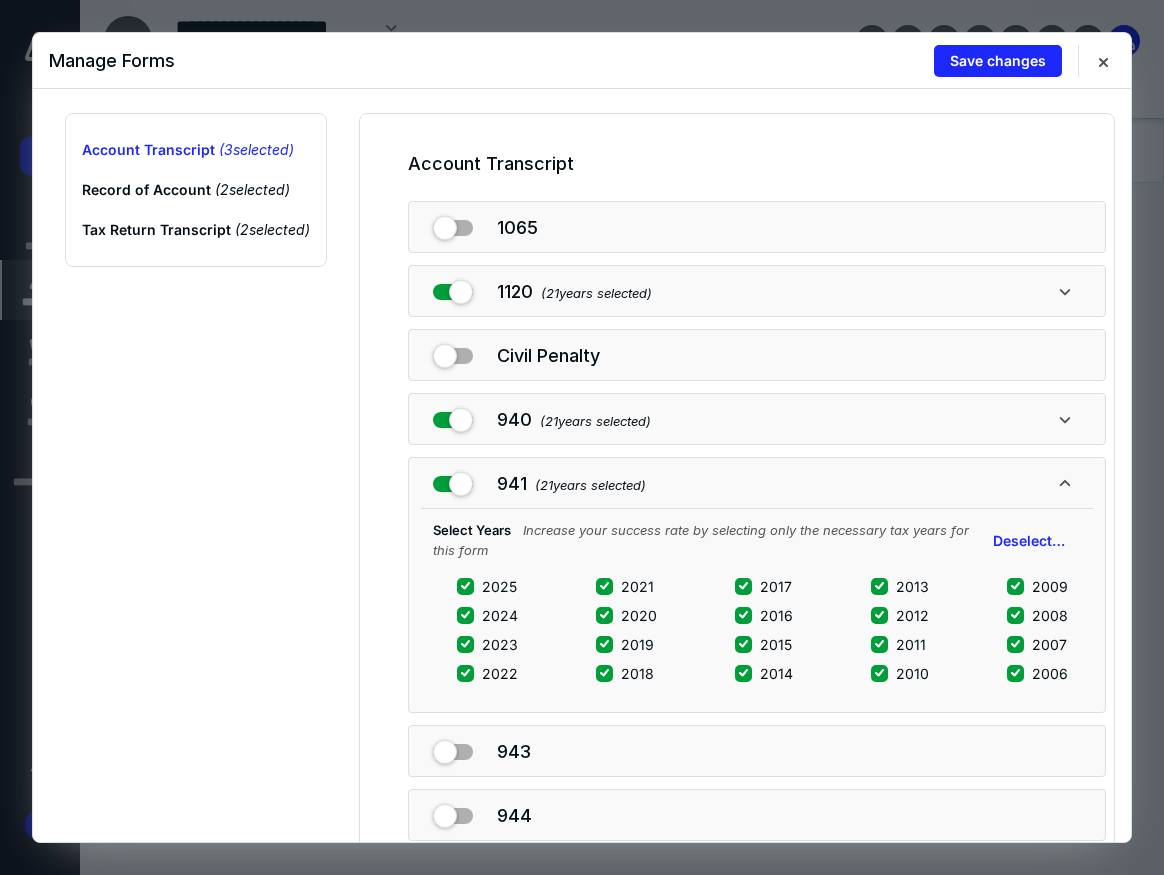 click on "Increase your success rate by selecting only the necessary tax years for this form" at bounding box center [701, 540] 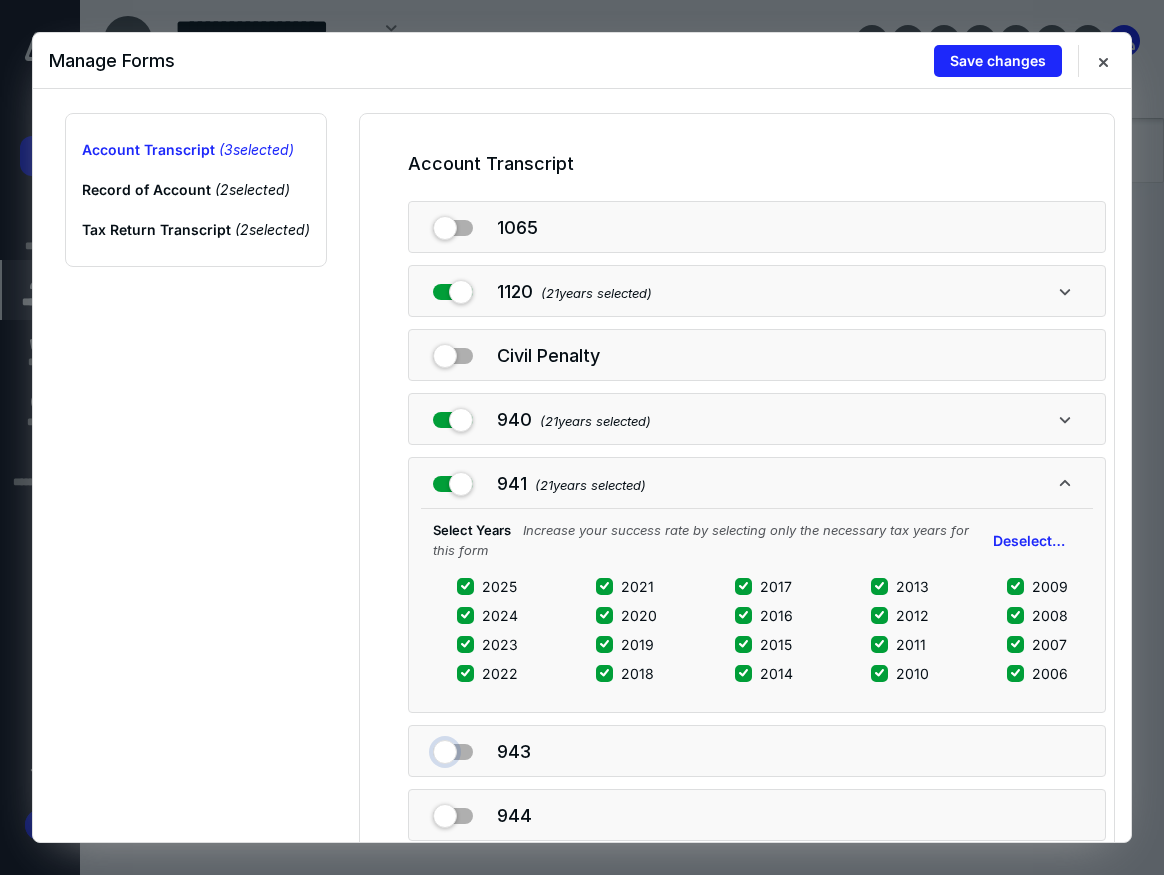 click at bounding box center [453, 748] 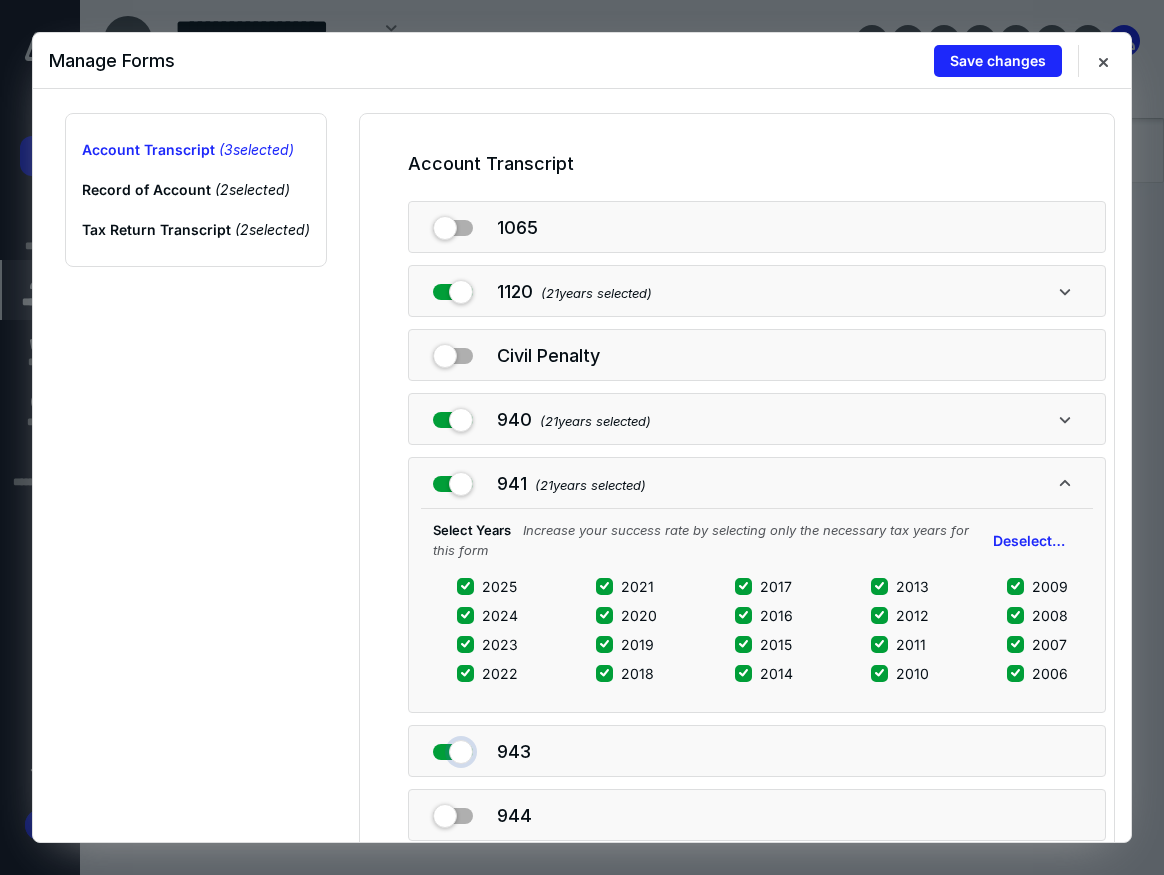 checkbox on "true" 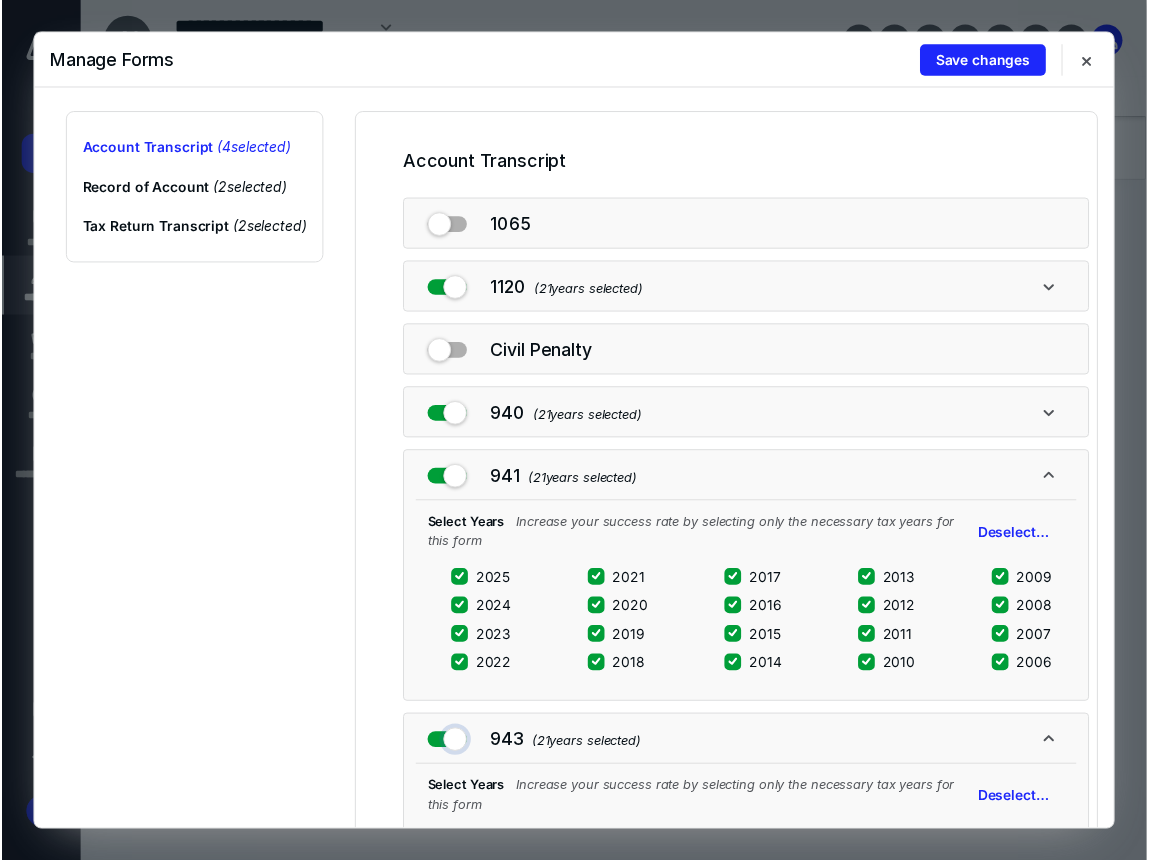 scroll, scrollTop: 300, scrollLeft: 0, axis: vertical 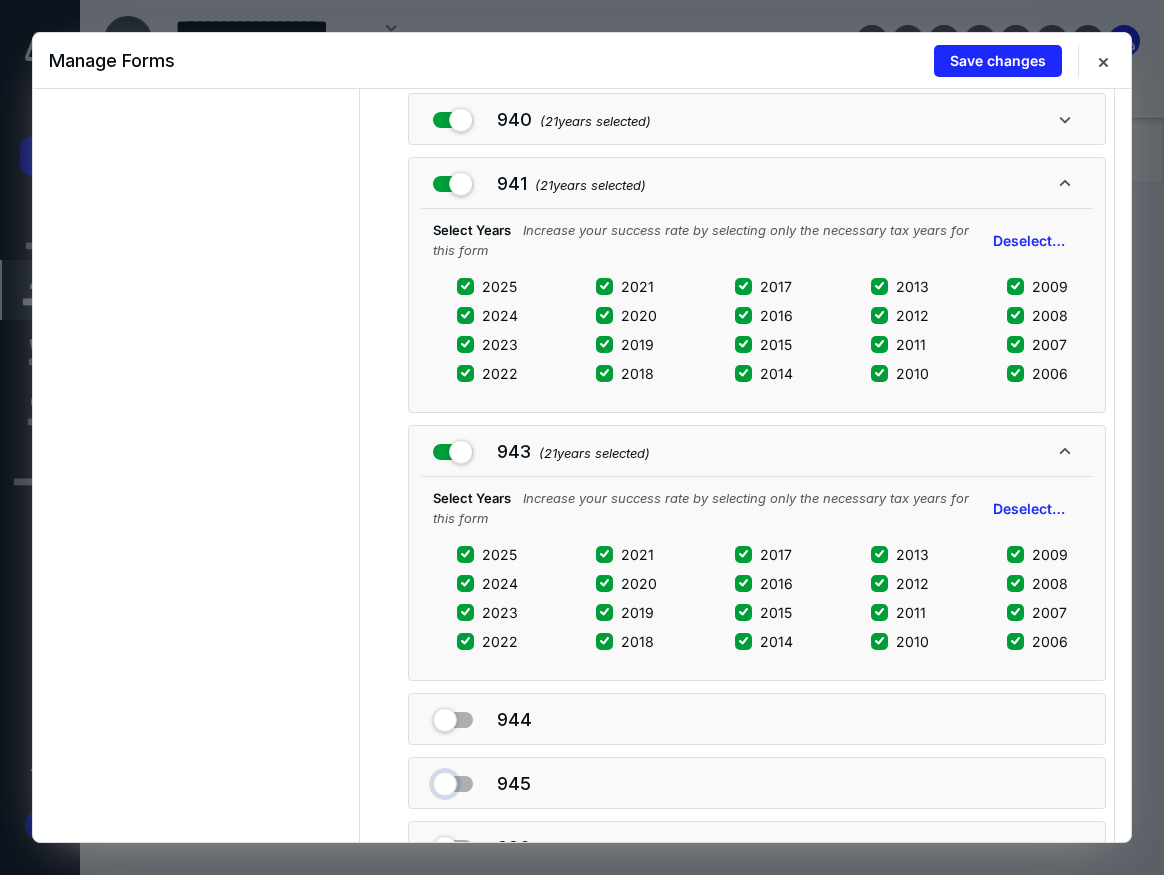 click at bounding box center (453, 780) 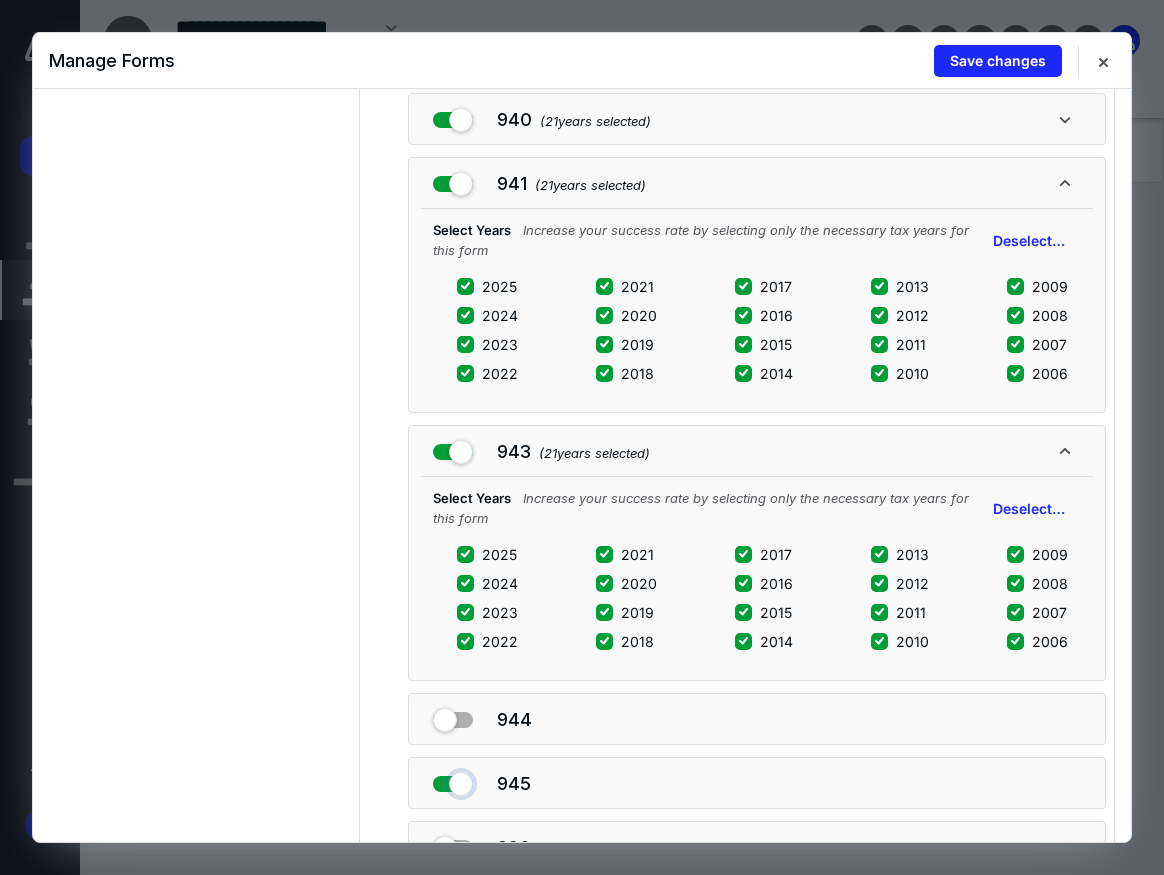 checkbox on "true" 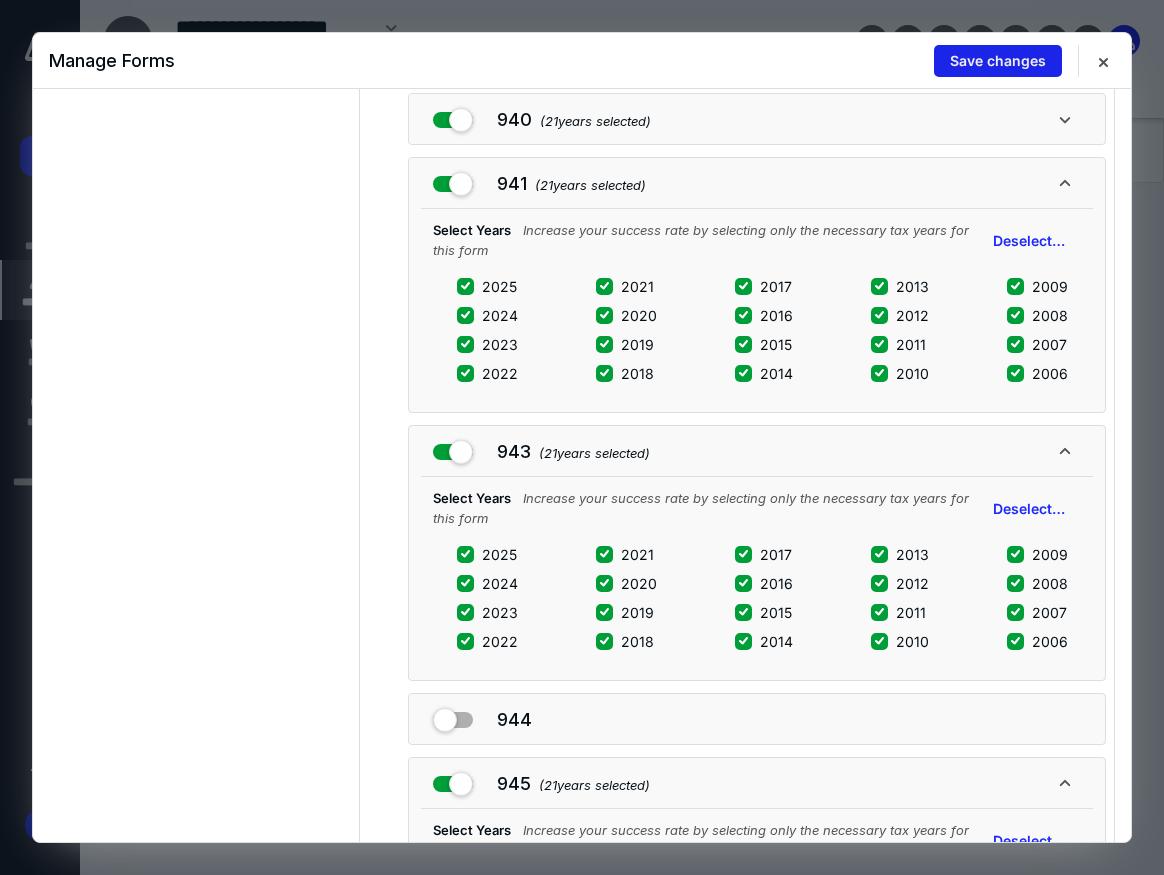 click on "Save changes" at bounding box center (998, 61) 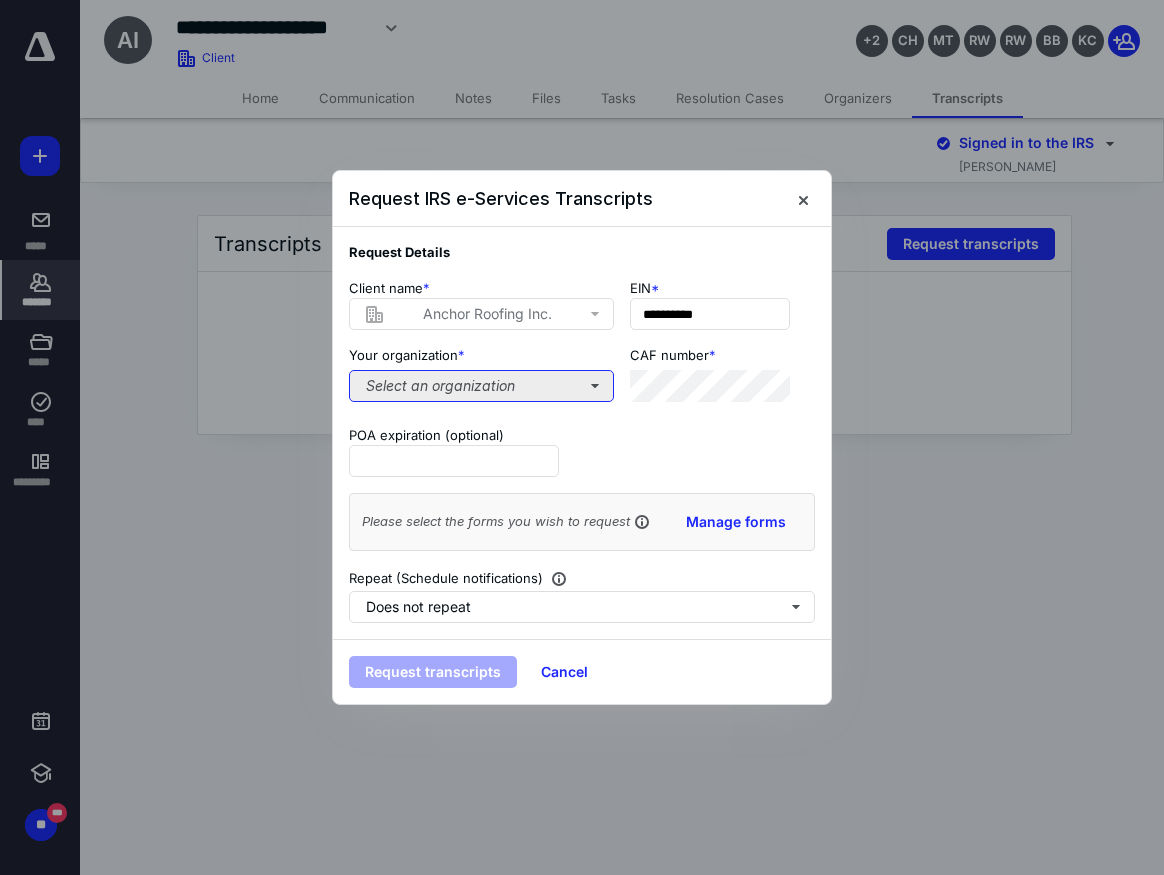click on "Select an organization" at bounding box center [481, 386] 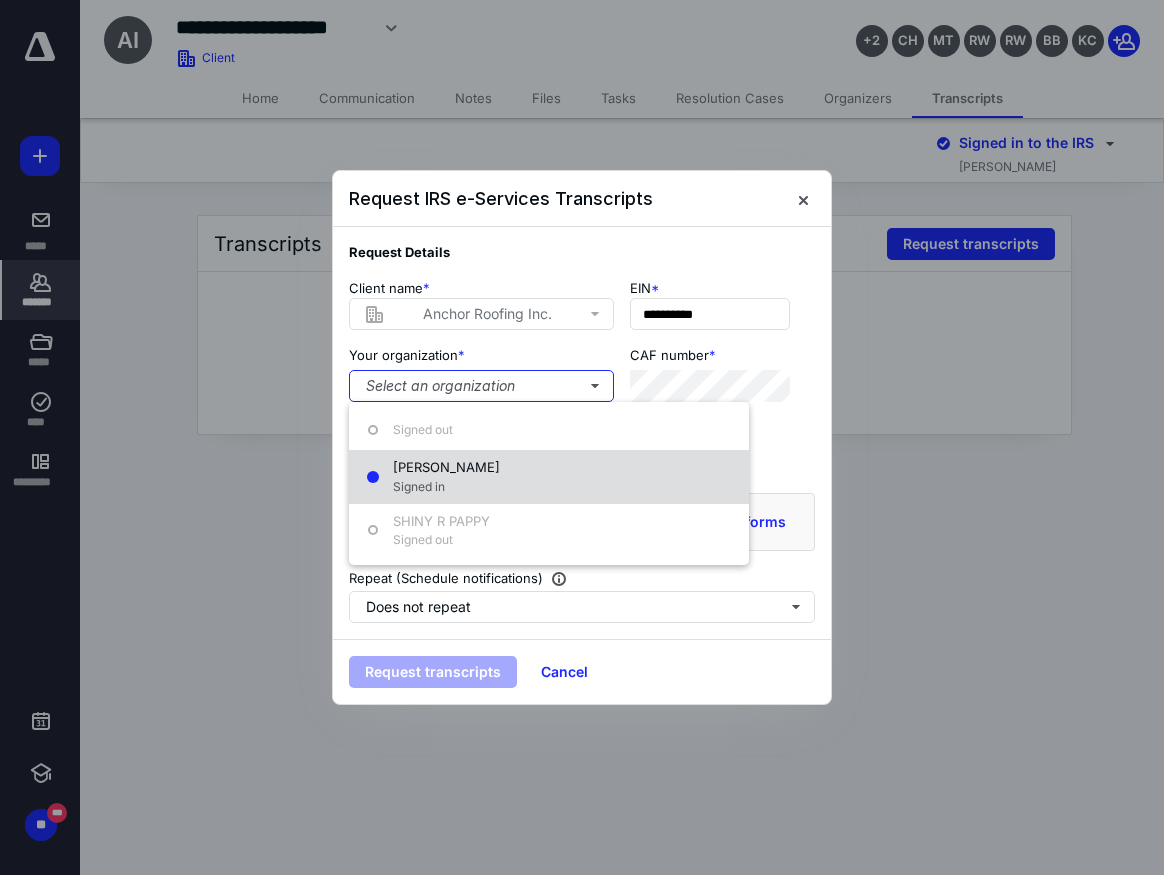 click on "[PERSON_NAME]" at bounding box center [446, 467] 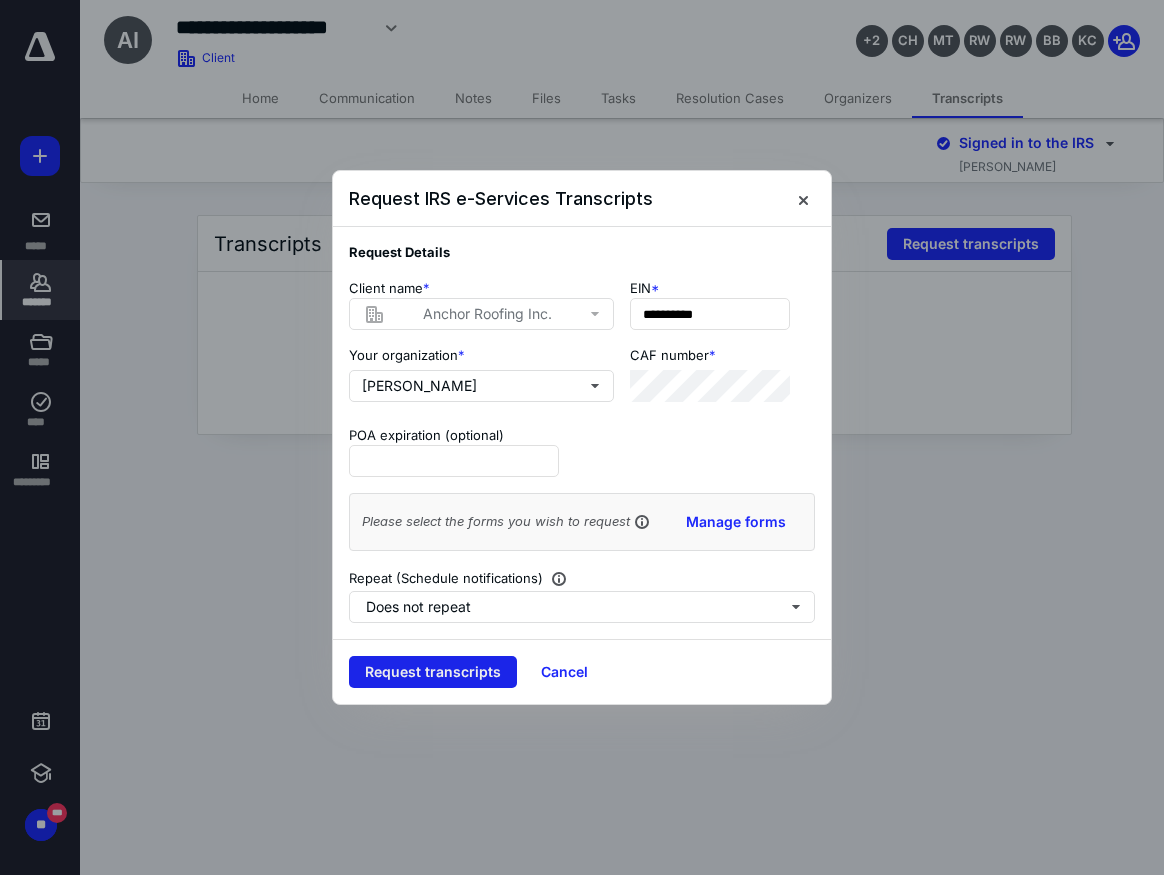click on "Request transcripts" at bounding box center [433, 672] 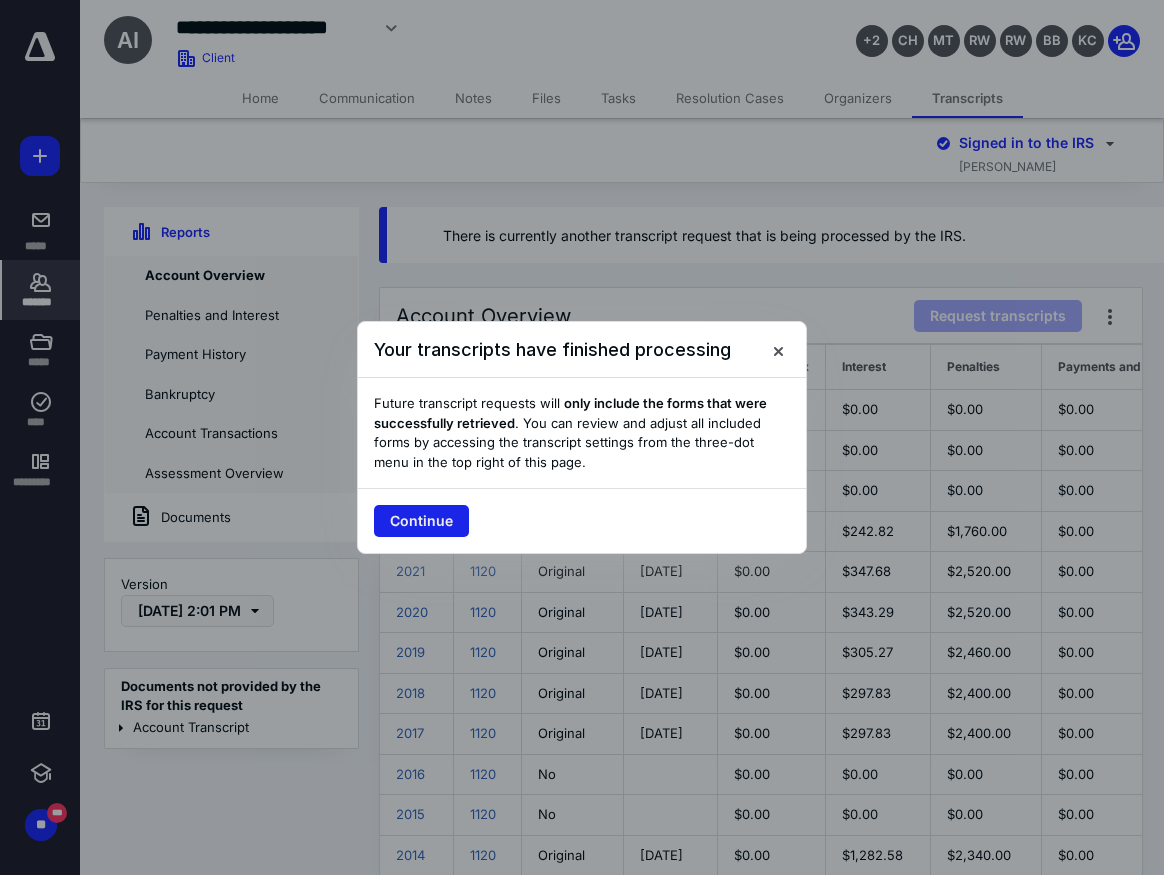 click on "Continue" at bounding box center (421, 521) 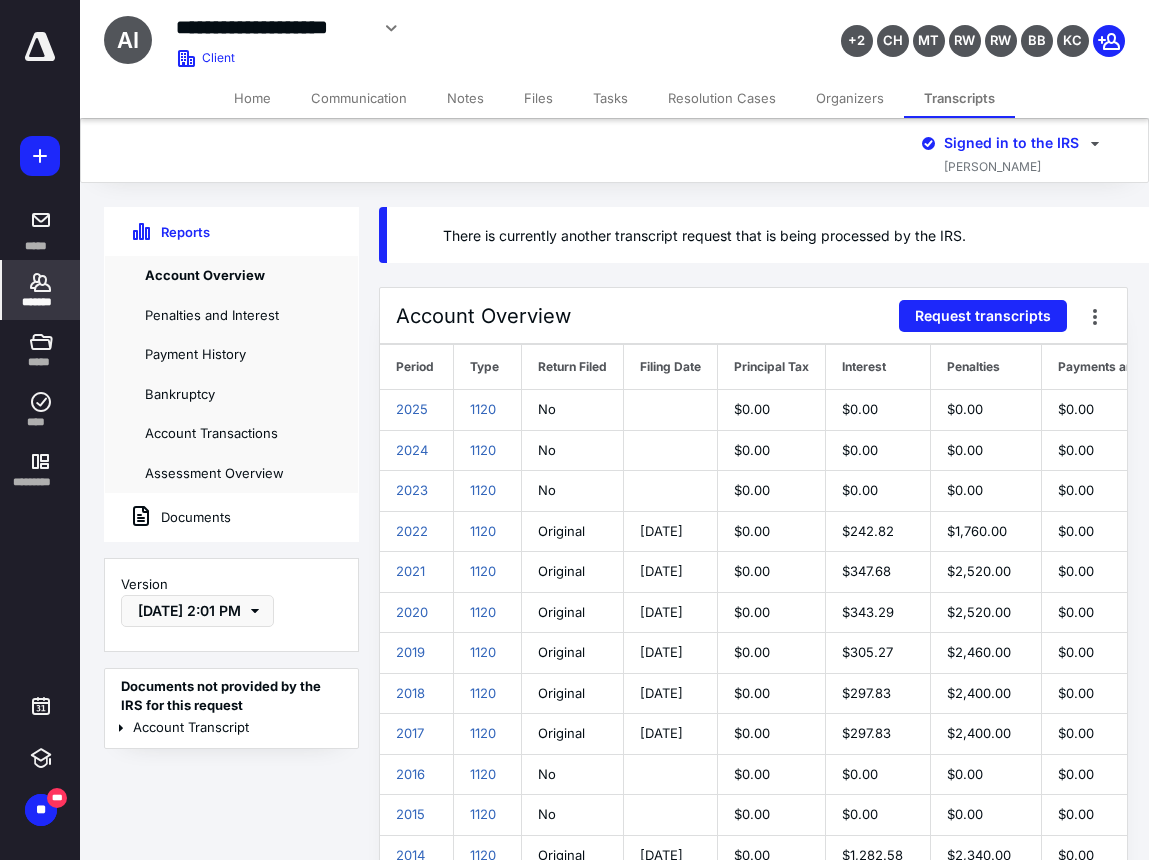 click on "**********" at bounding box center [477, 28] 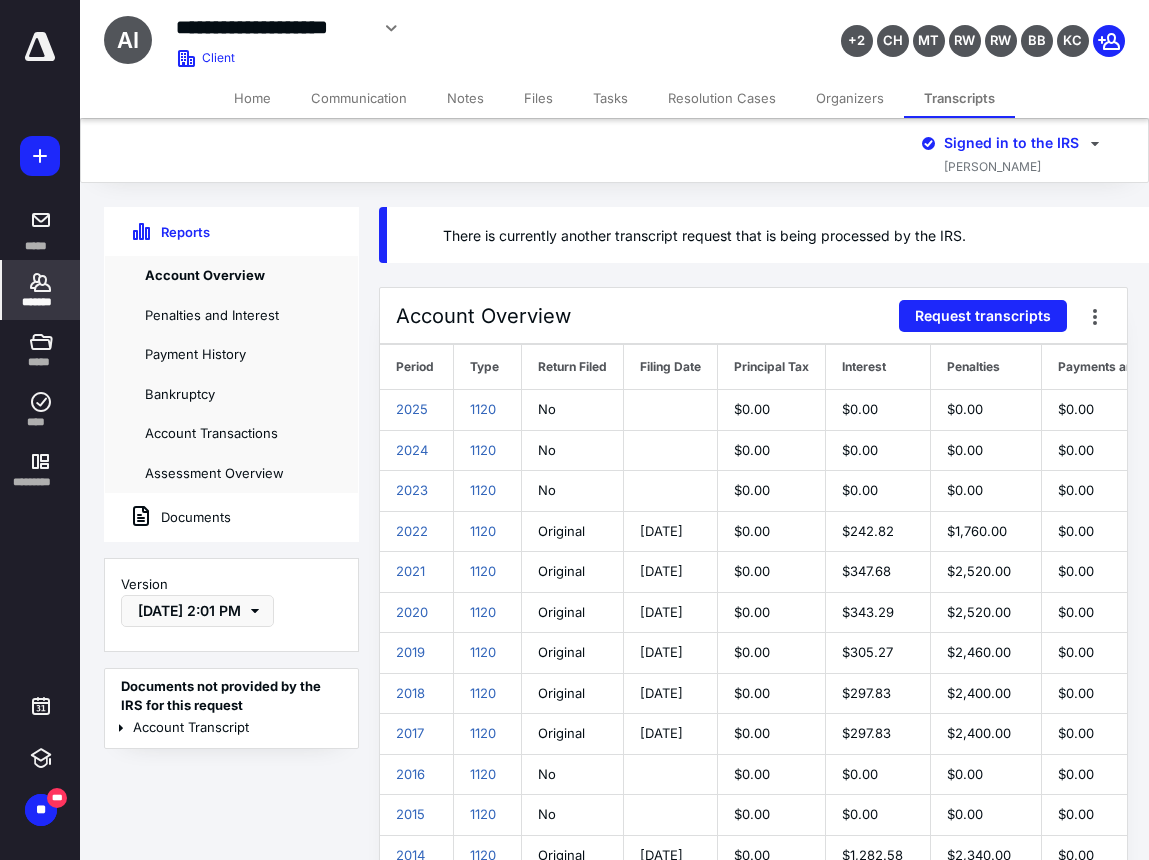 click on "Documents" at bounding box center (168, 517) 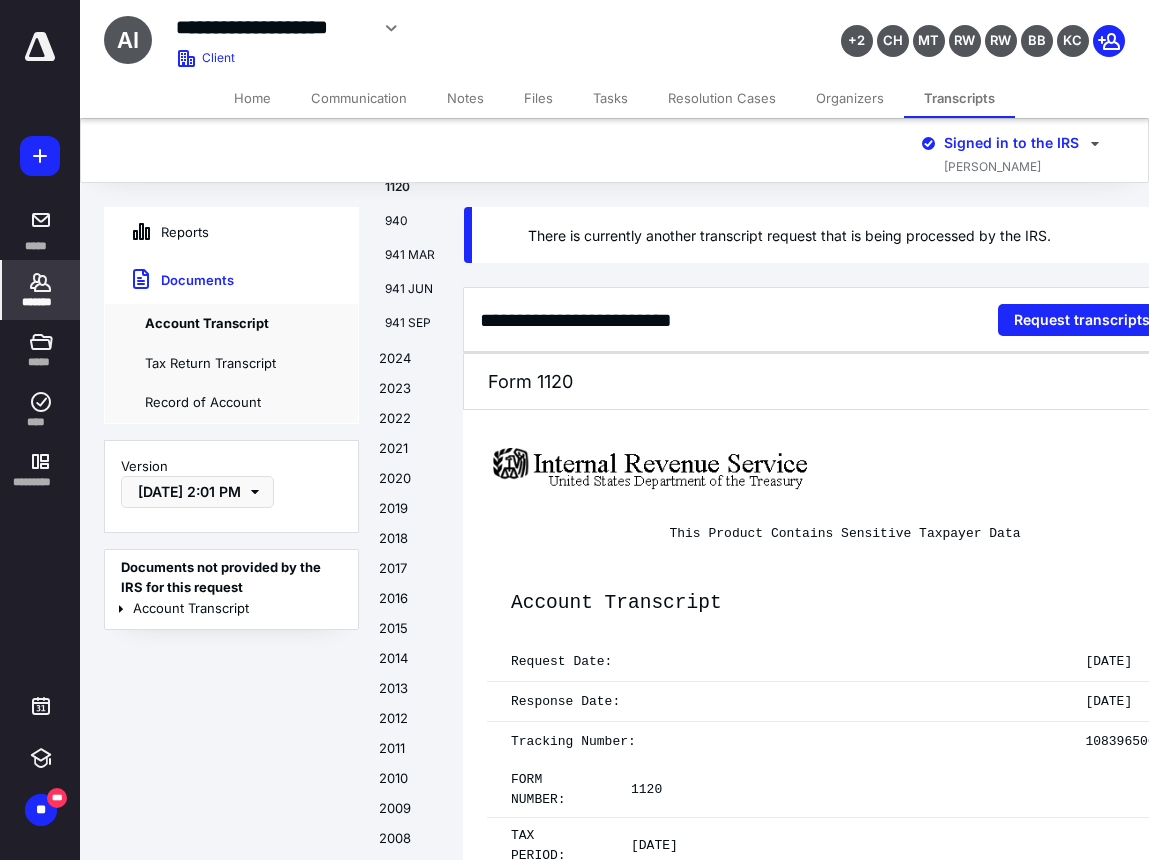 click on "2023" at bounding box center [411, 394] 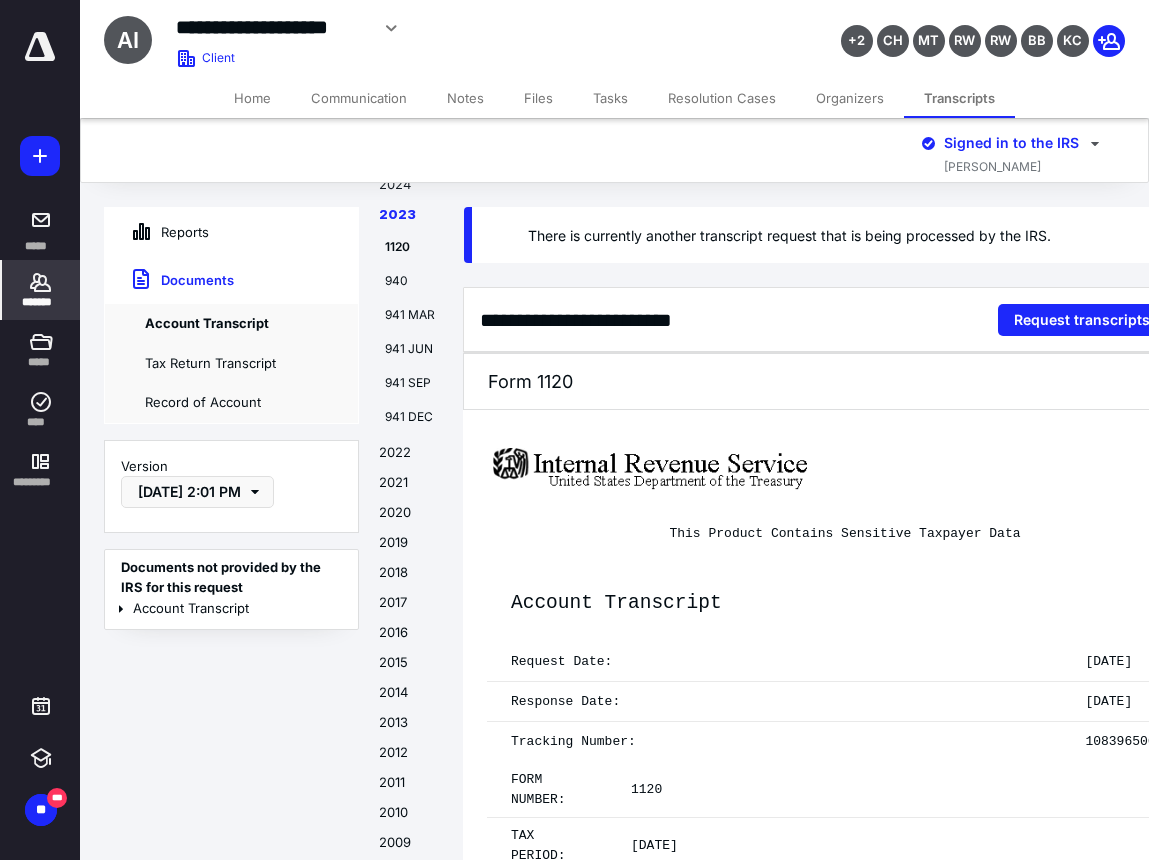 scroll, scrollTop: 17923, scrollLeft: 0, axis: vertical 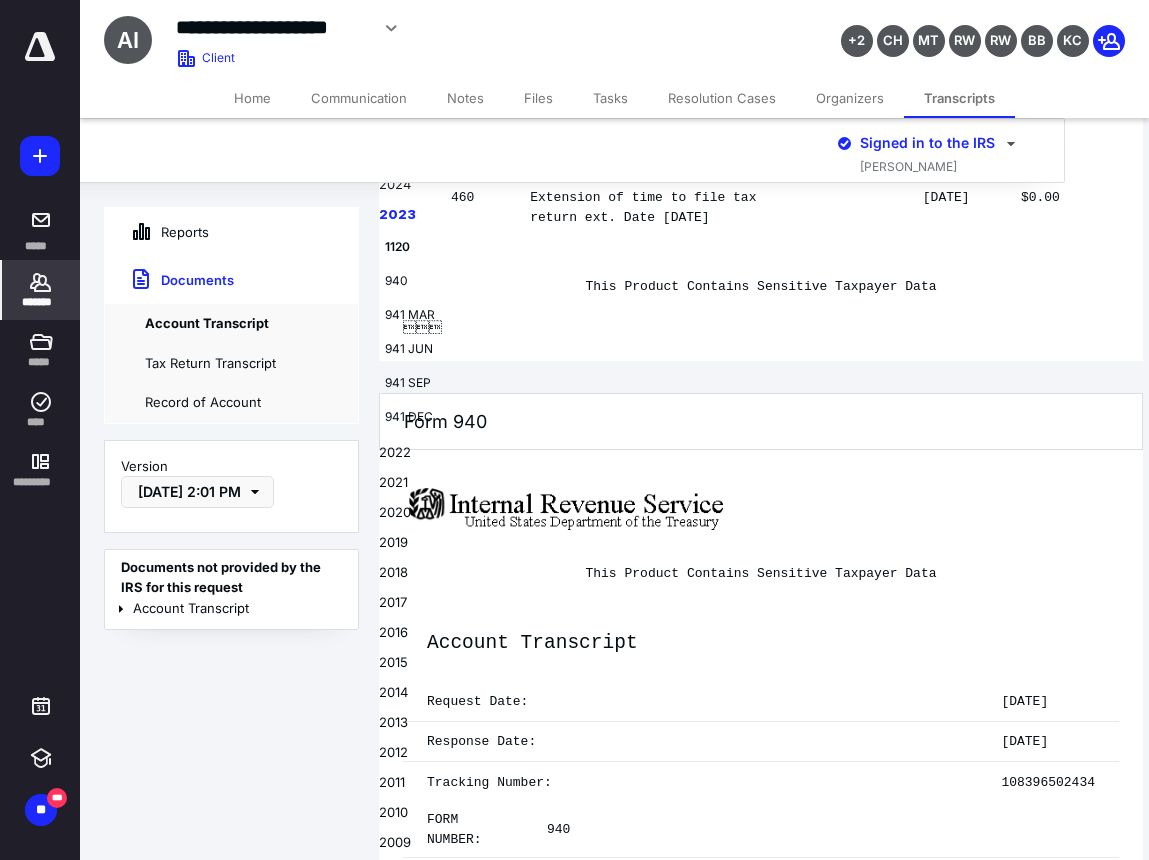 click on "**********" at bounding box center [441, 35] 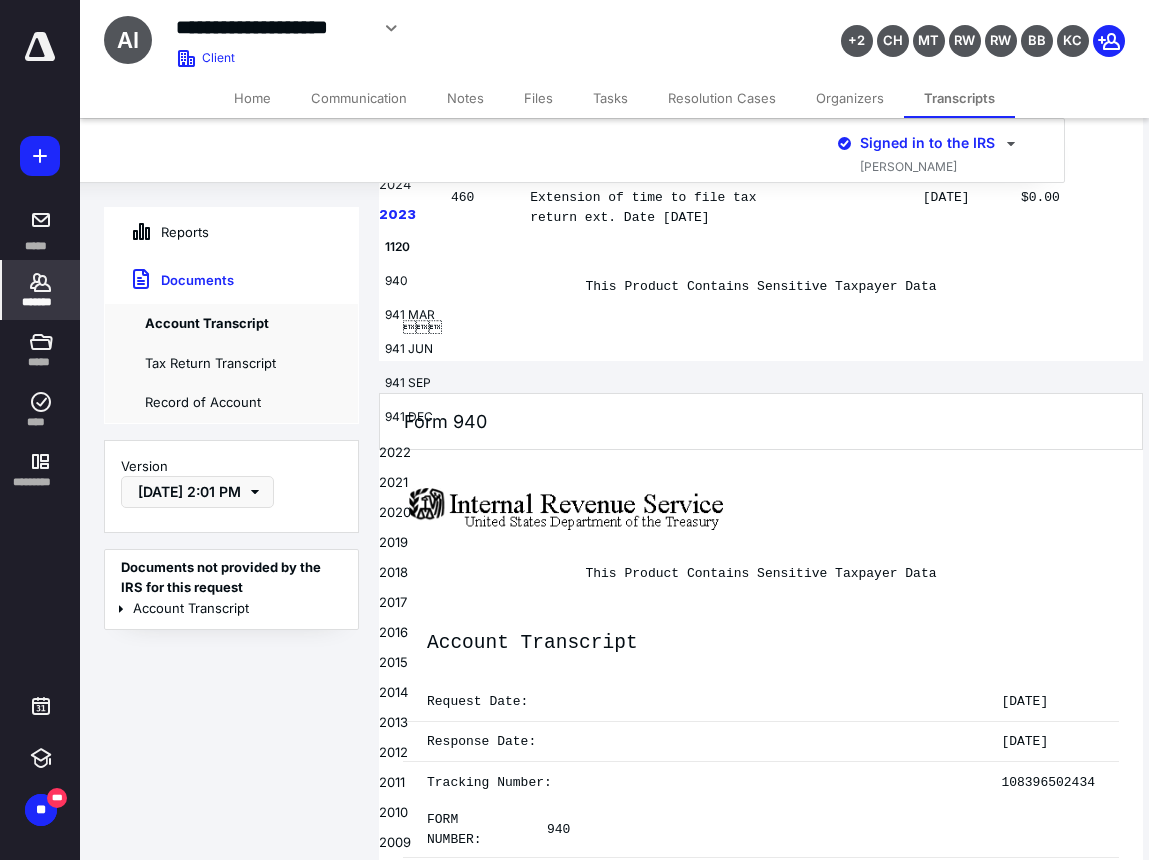 click on "940" at bounding box center [425, 281] 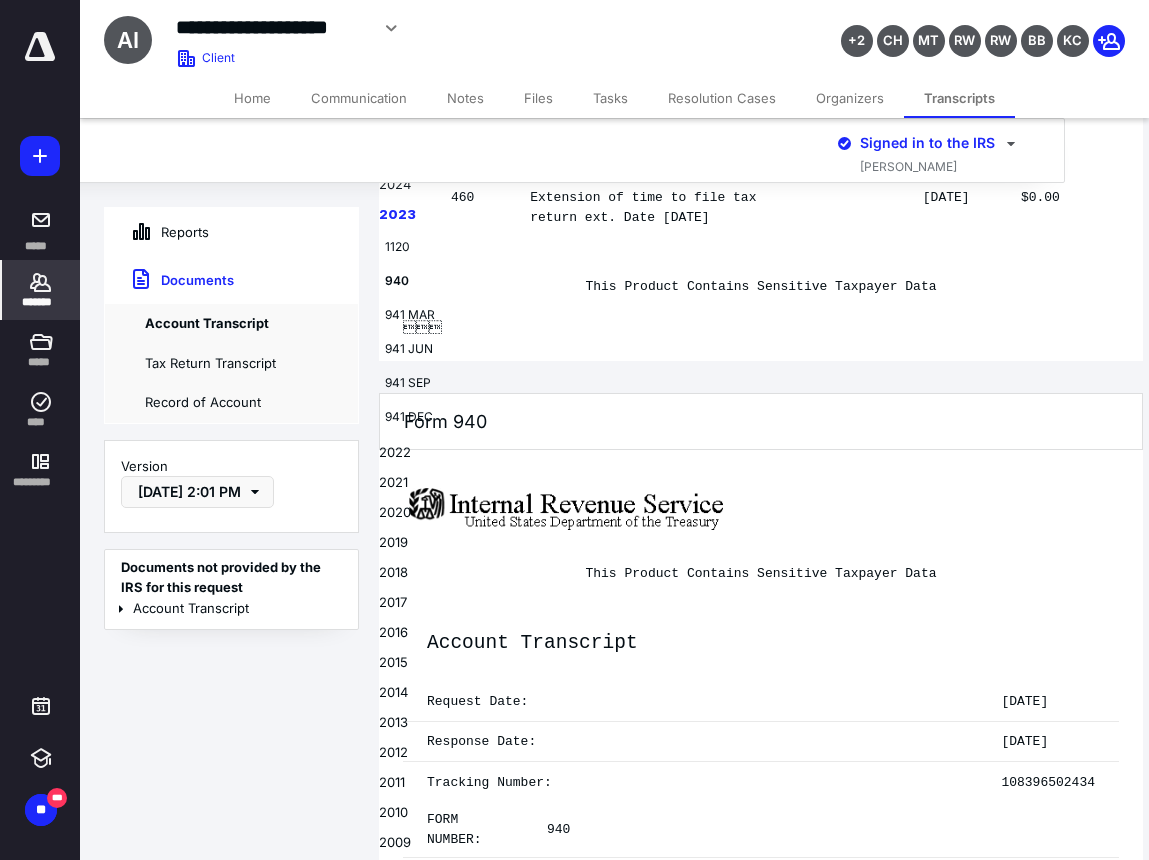 scroll, scrollTop: 20067, scrollLeft: 0, axis: vertical 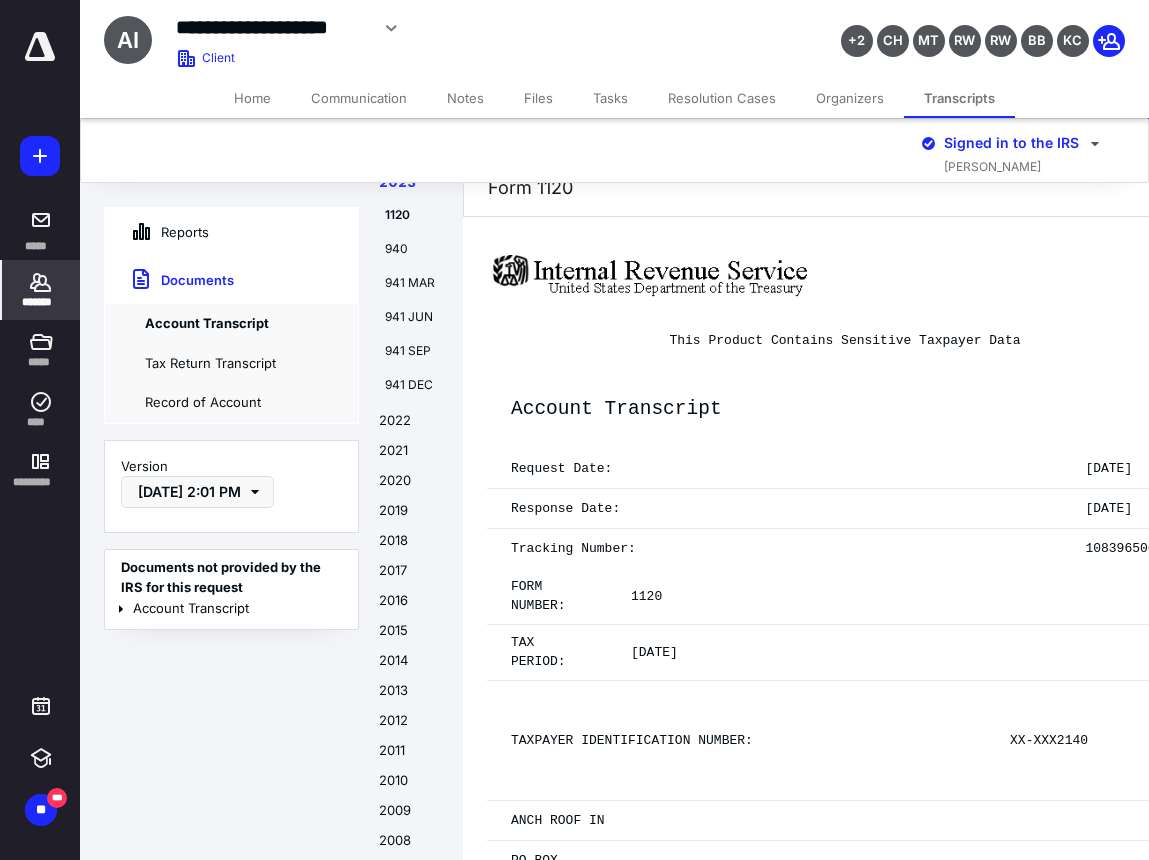 click on "2021" at bounding box center (411, 456) 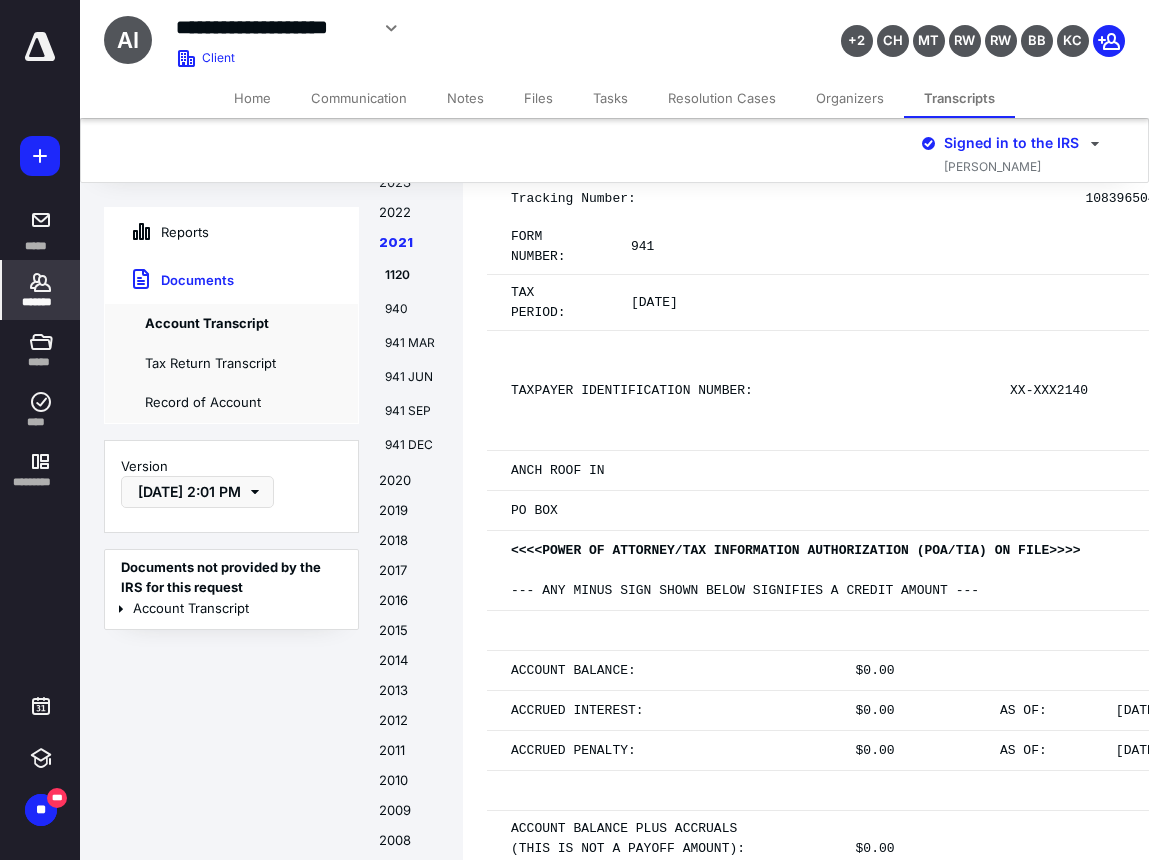 scroll, scrollTop: 37319, scrollLeft: 0, axis: vertical 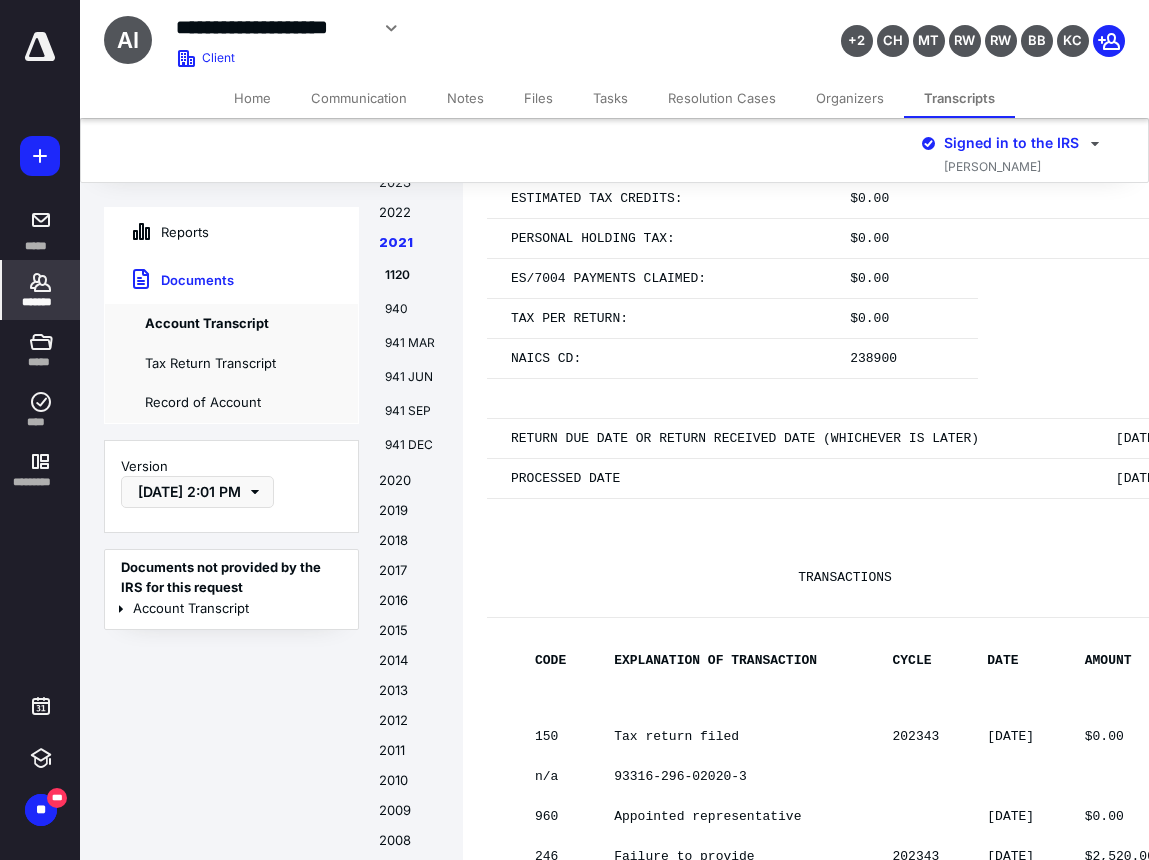 click on "940" at bounding box center (425, 309) 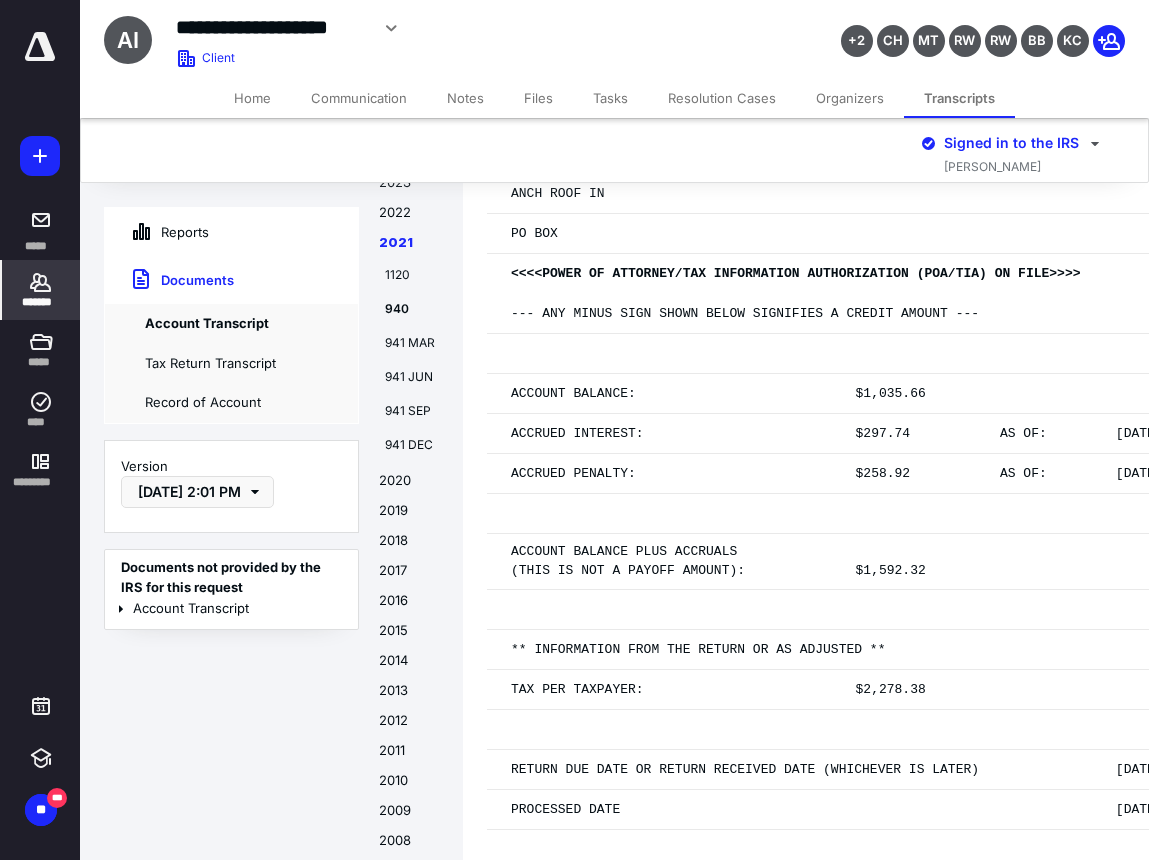scroll, scrollTop: 40992, scrollLeft: 0, axis: vertical 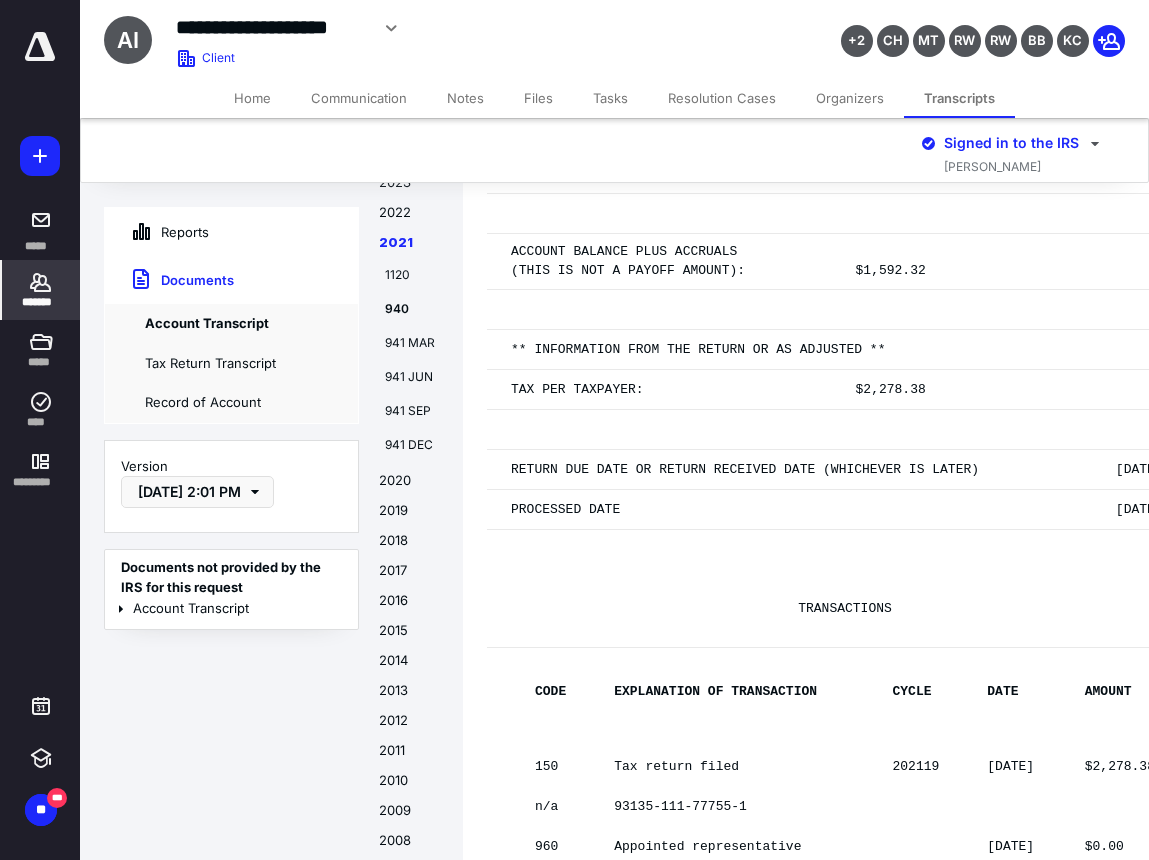 click on "**********" at bounding box center [441, 35] 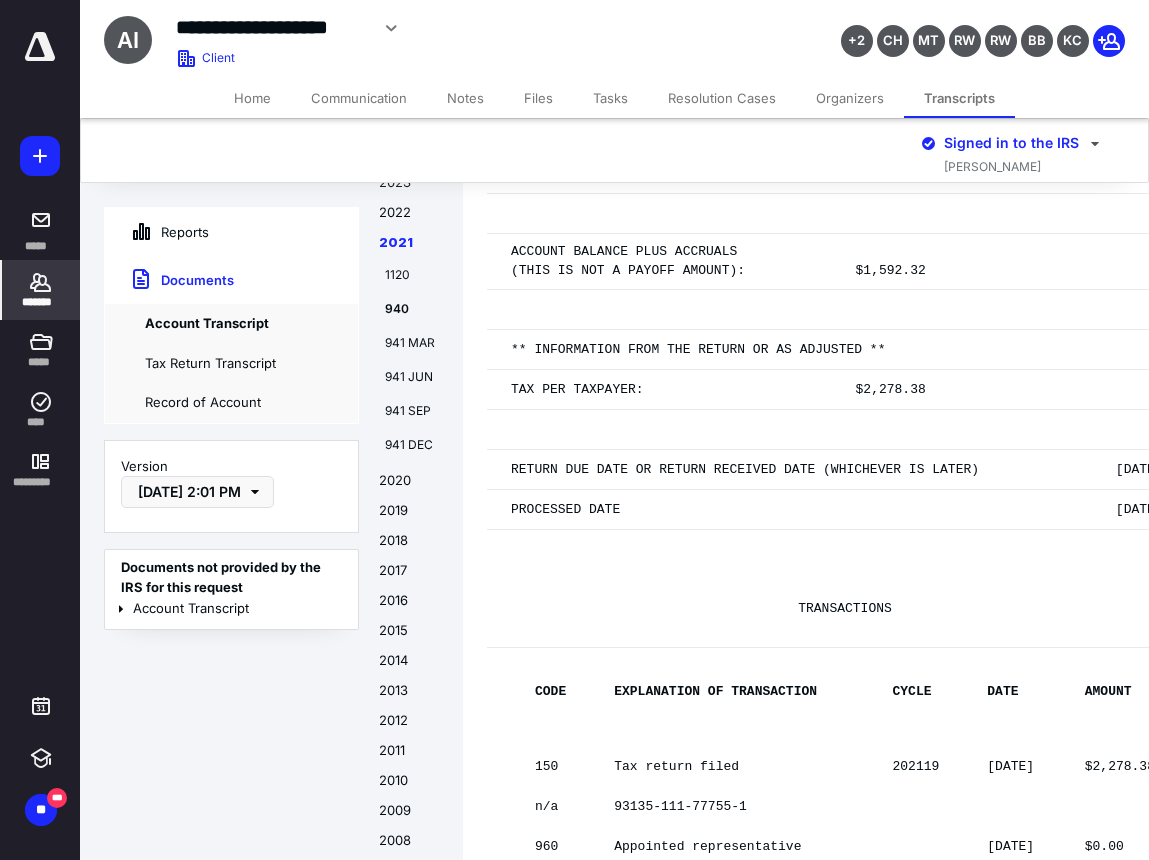 click on "Home" at bounding box center (252, 98) 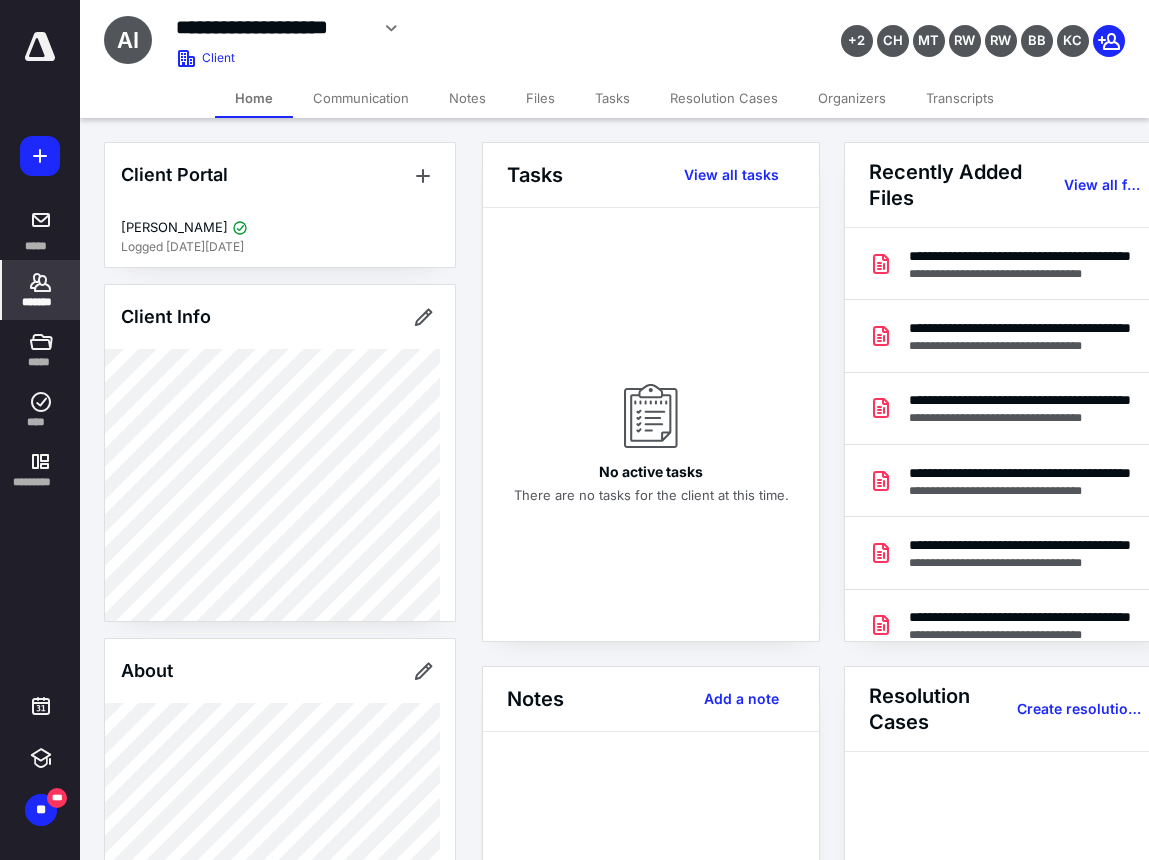 click on "Transcripts" at bounding box center [960, 98] 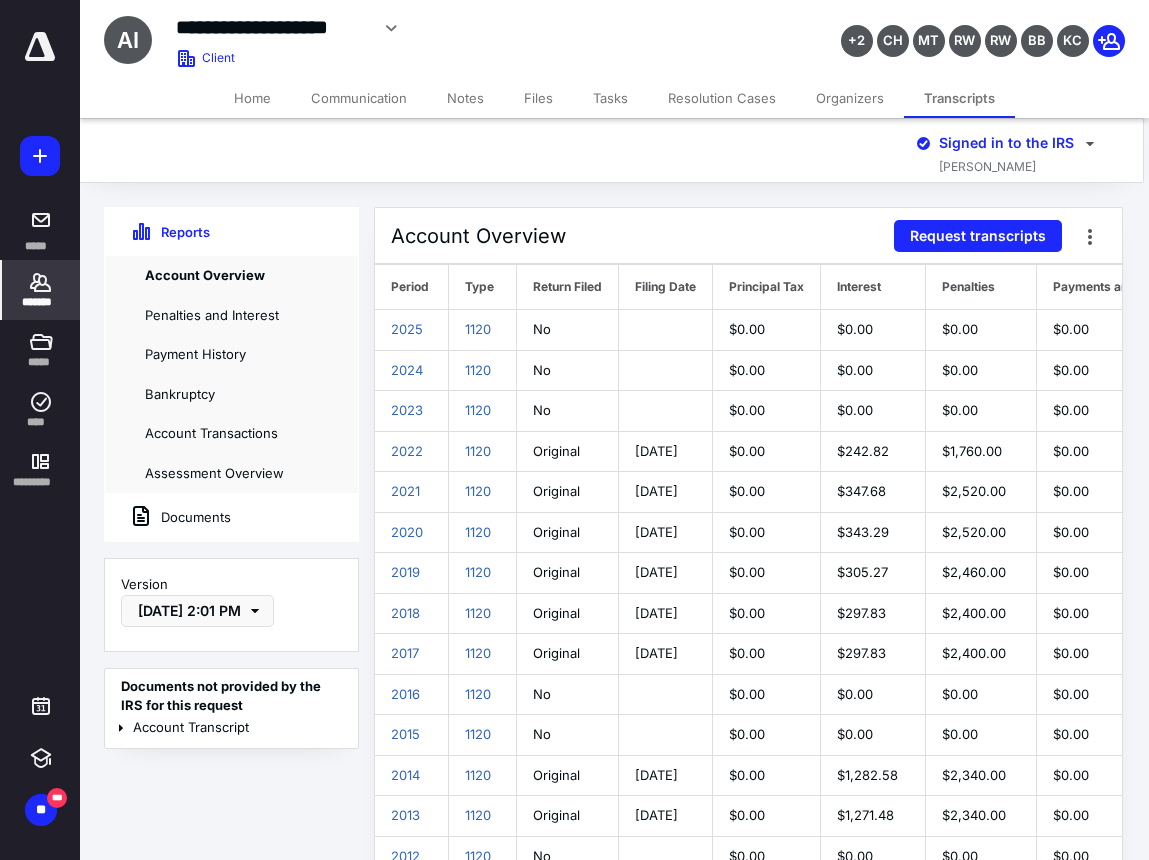 scroll, scrollTop: 0, scrollLeft: 20, axis: horizontal 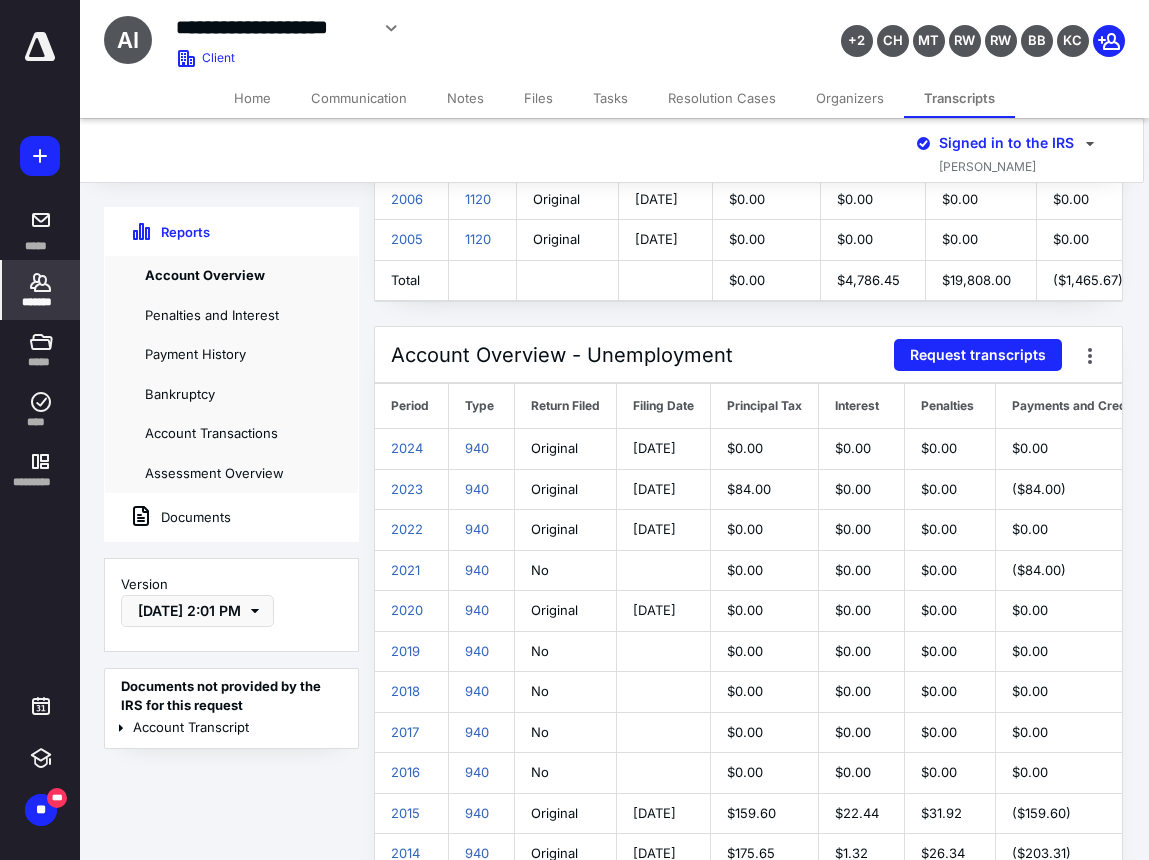 click on "**********" at bounding box center [477, 28] 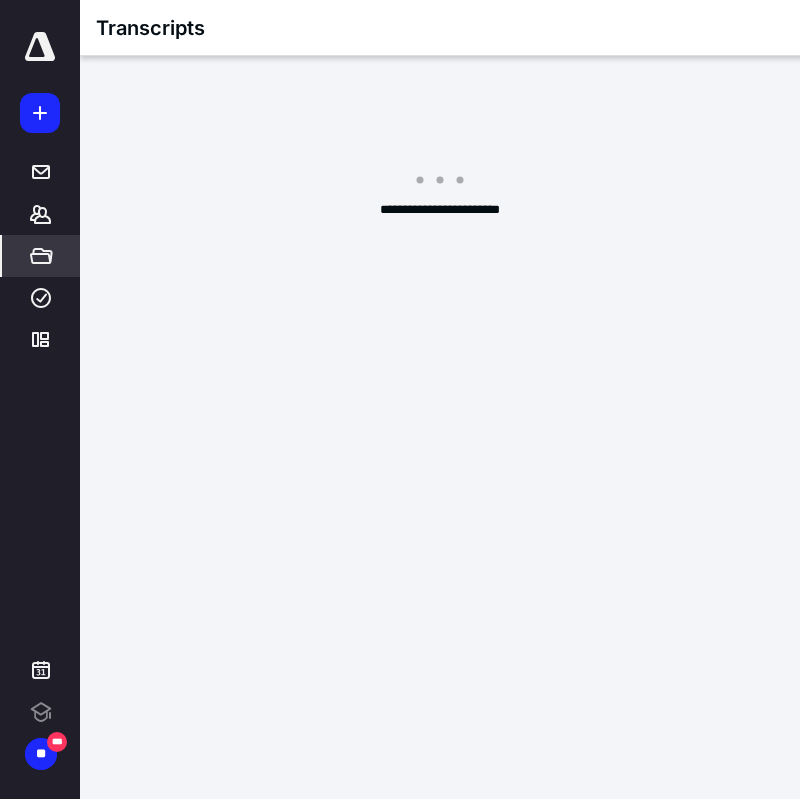 scroll, scrollTop: 0, scrollLeft: 0, axis: both 